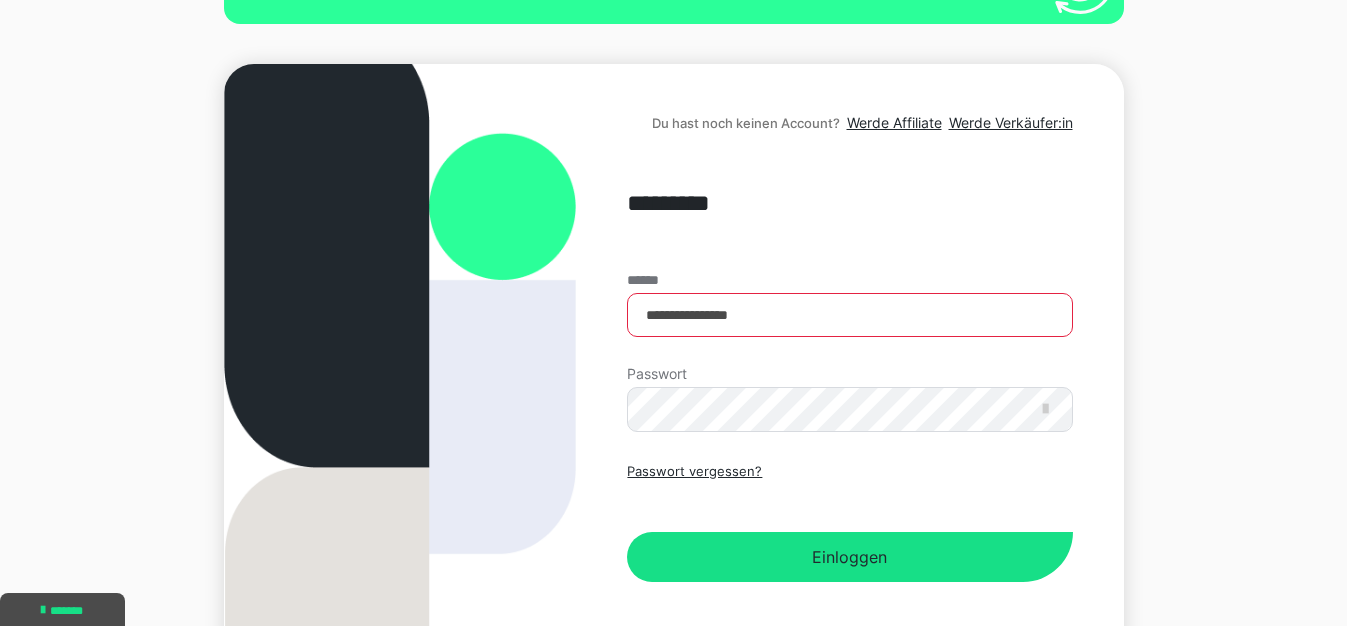 scroll, scrollTop: 204, scrollLeft: 0, axis: vertical 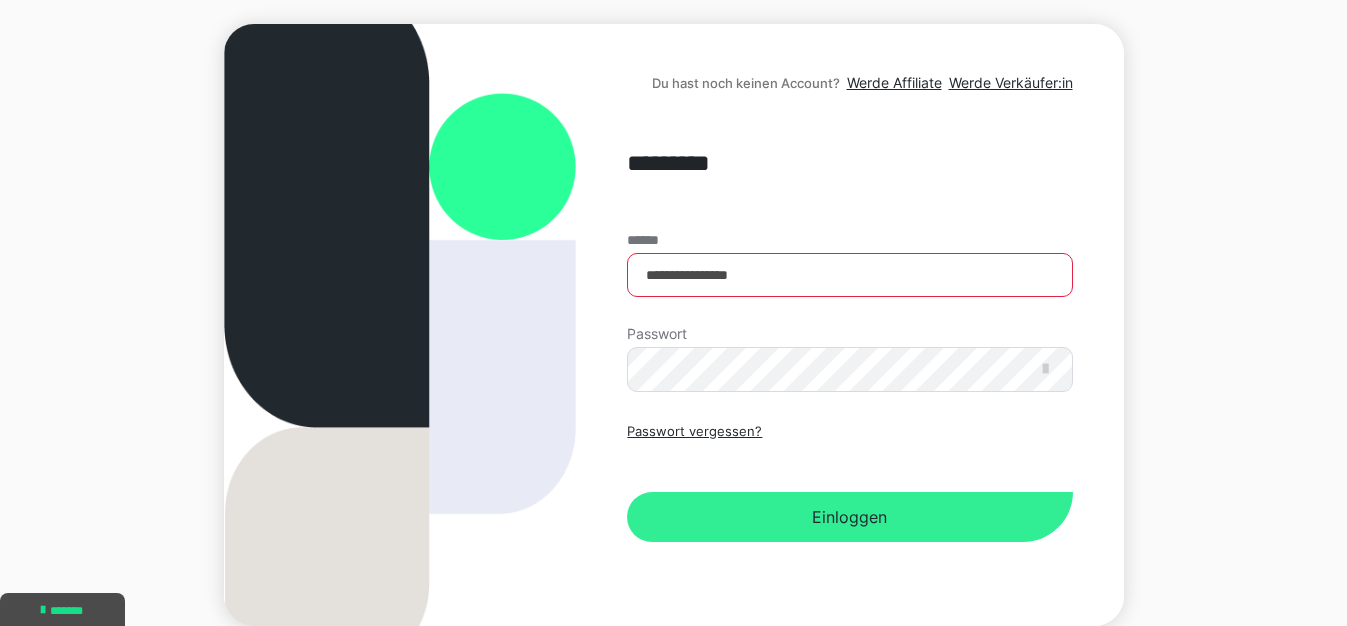 click on "Einloggen" at bounding box center [849, 517] 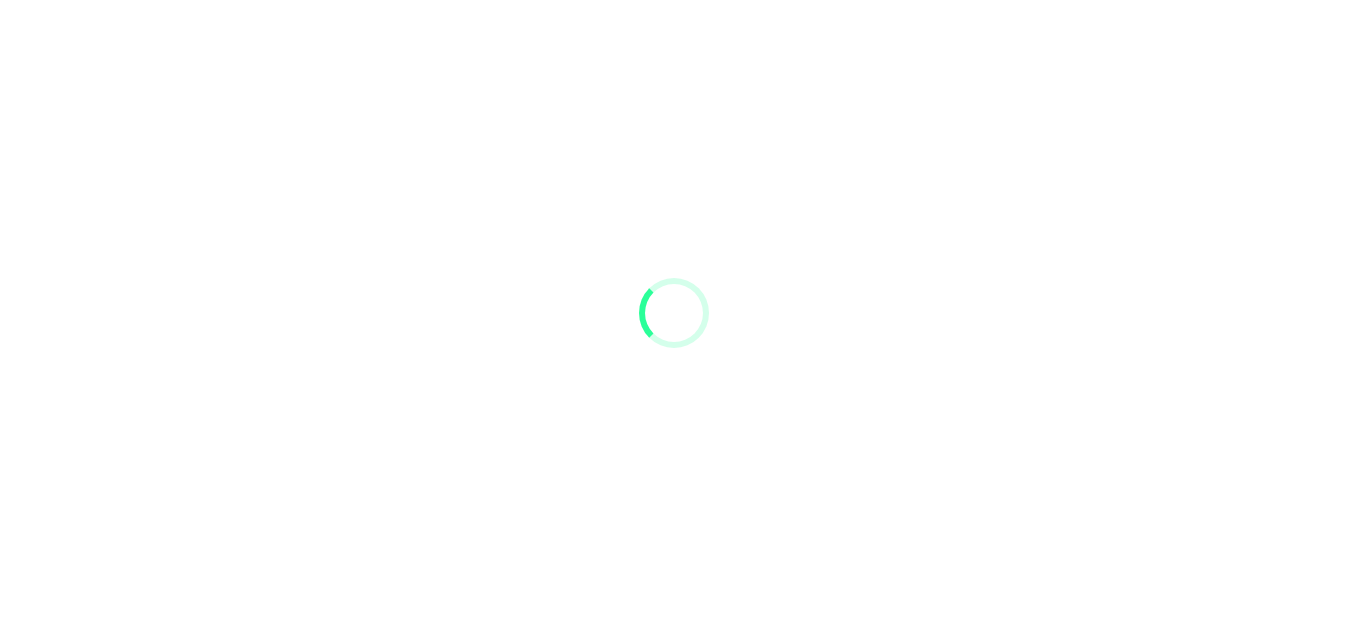 scroll, scrollTop: 0, scrollLeft: 0, axis: both 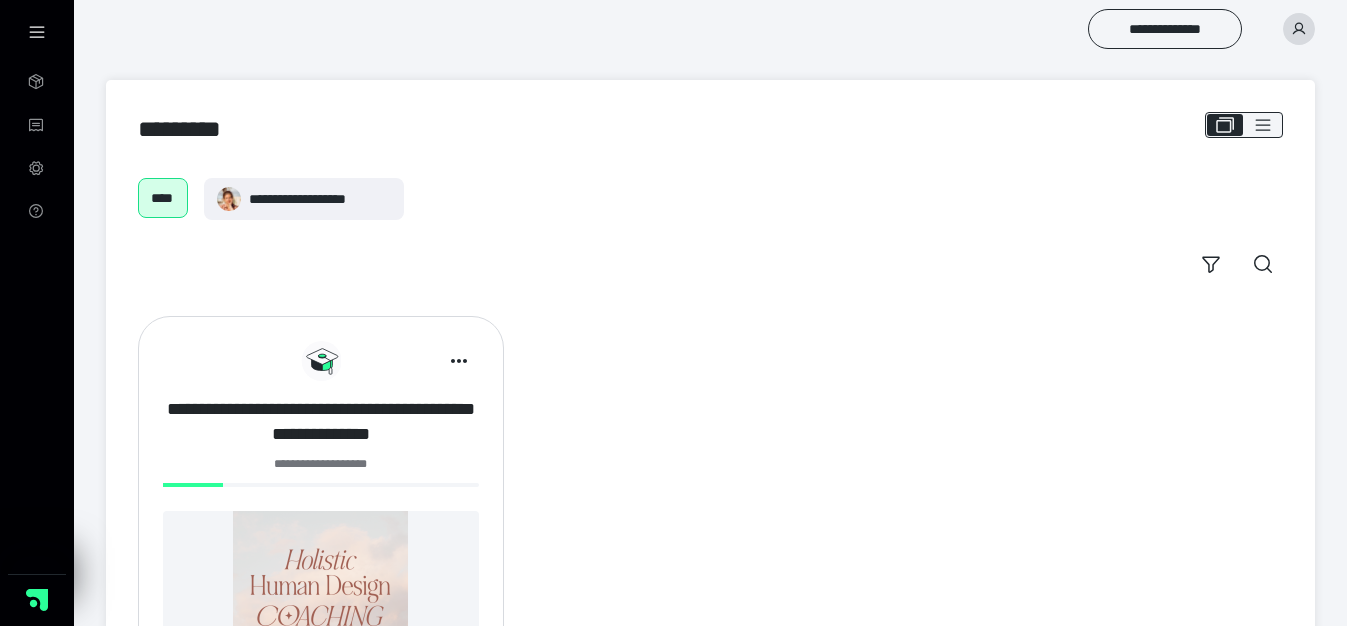 click on "**********" at bounding box center [321, 422] 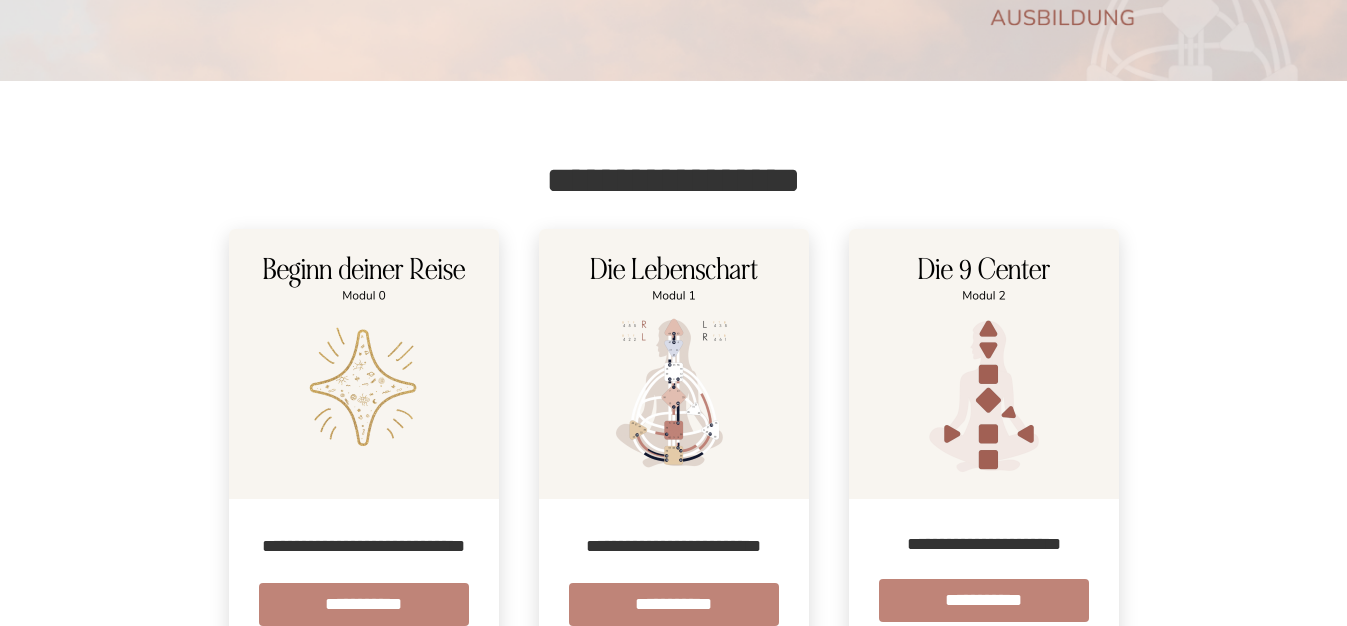 scroll, scrollTop: 306, scrollLeft: 0, axis: vertical 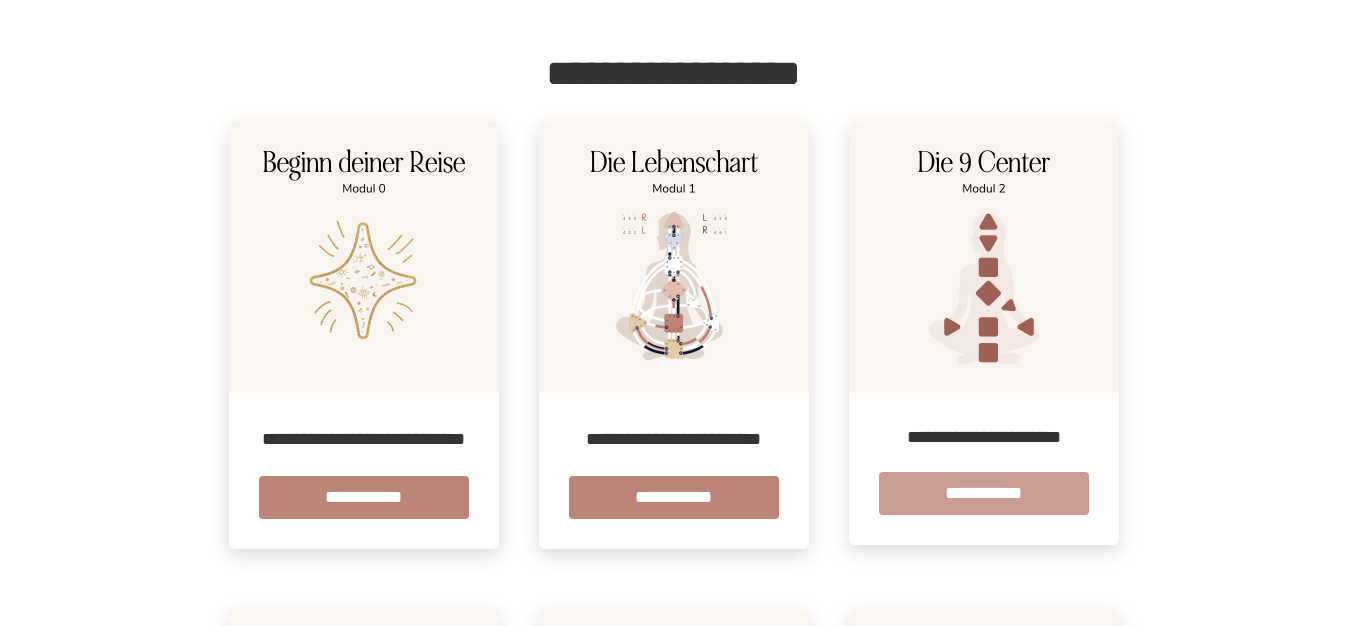 click on "**********" at bounding box center (984, 493) 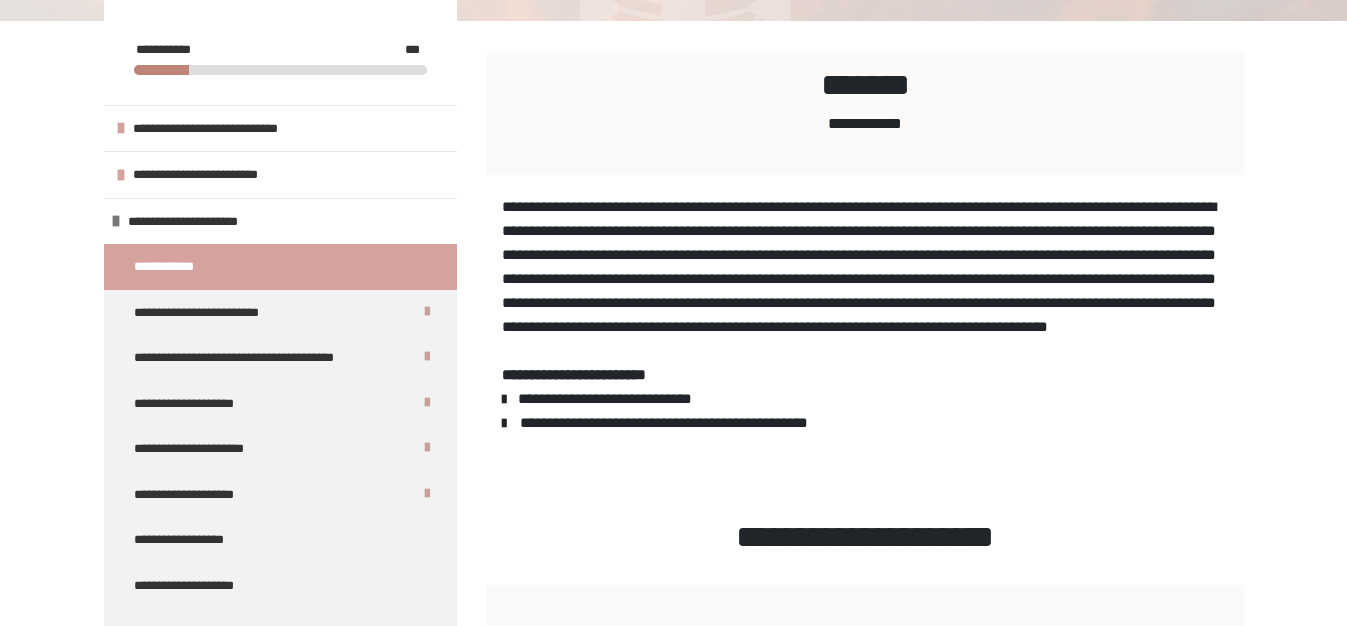 scroll, scrollTop: 408, scrollLeft: 0, axis: vertical 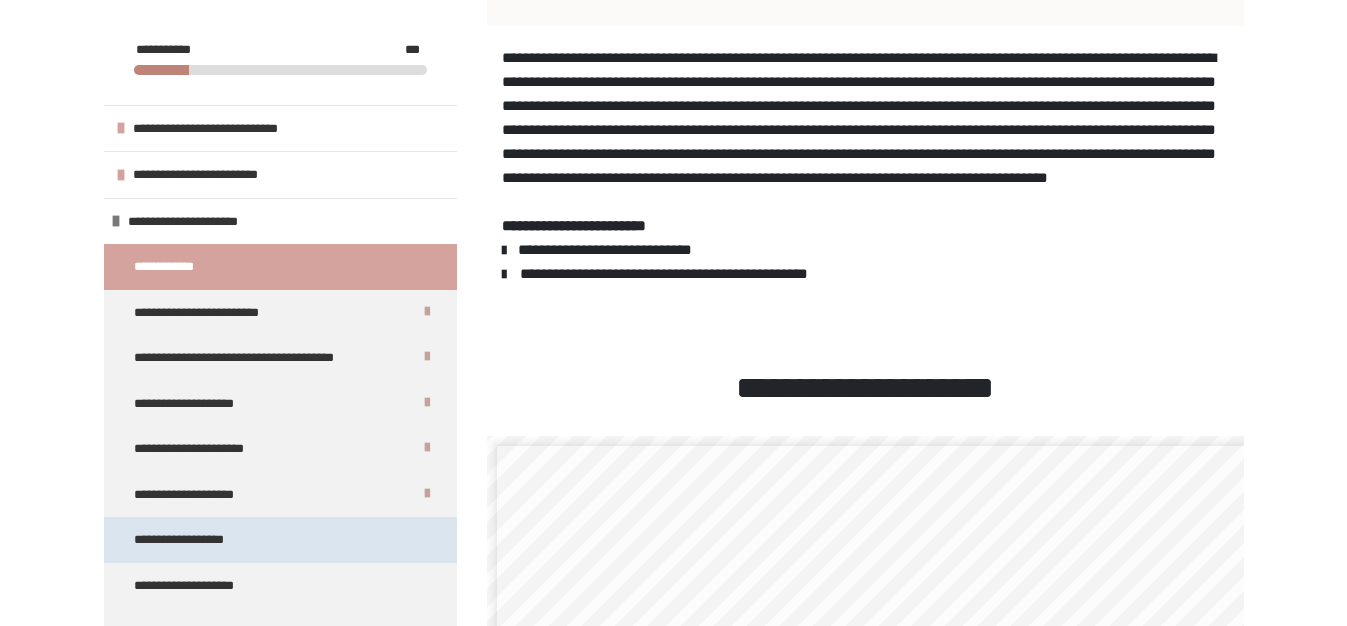click on "**********" at bounding box center (188, 540) 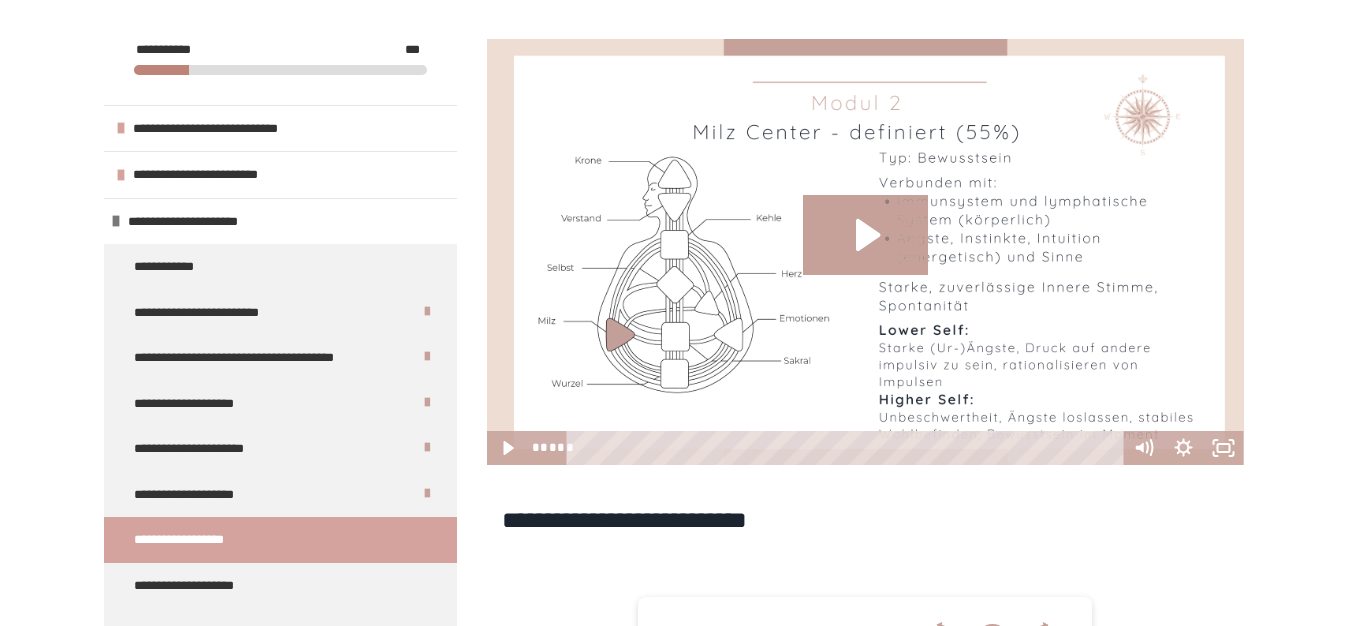 scroll, scrollTop: 372, scrollLeft: 0, axis: vertical 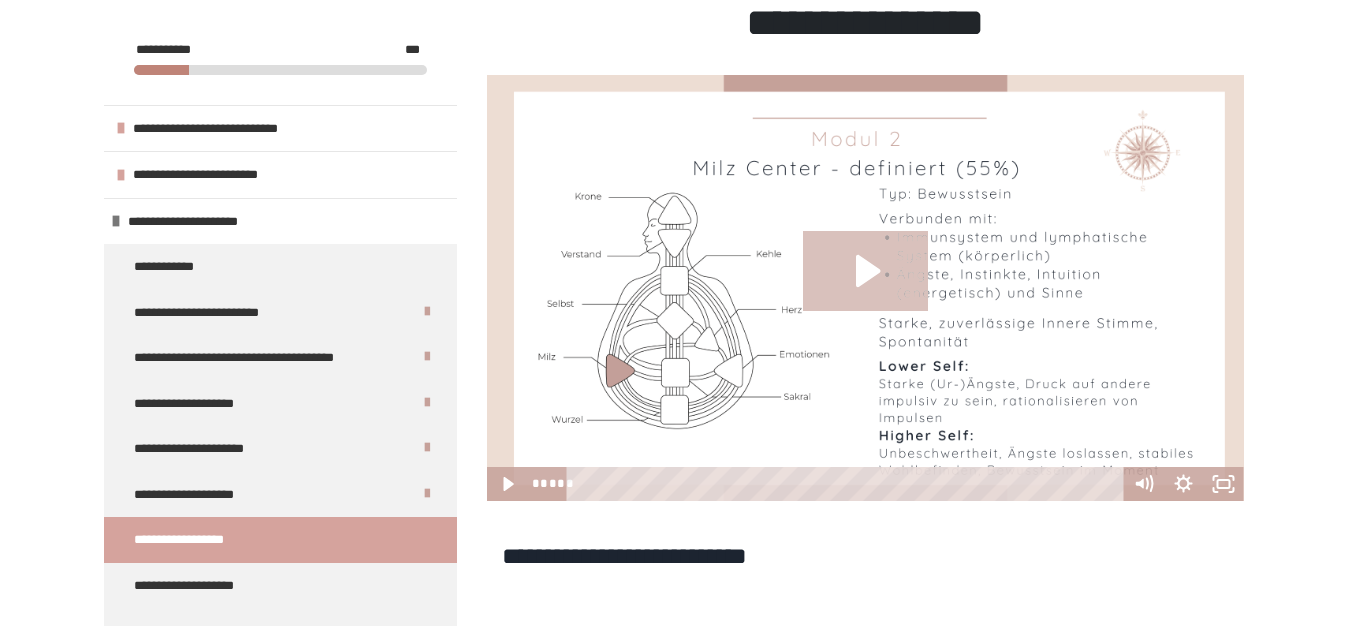click 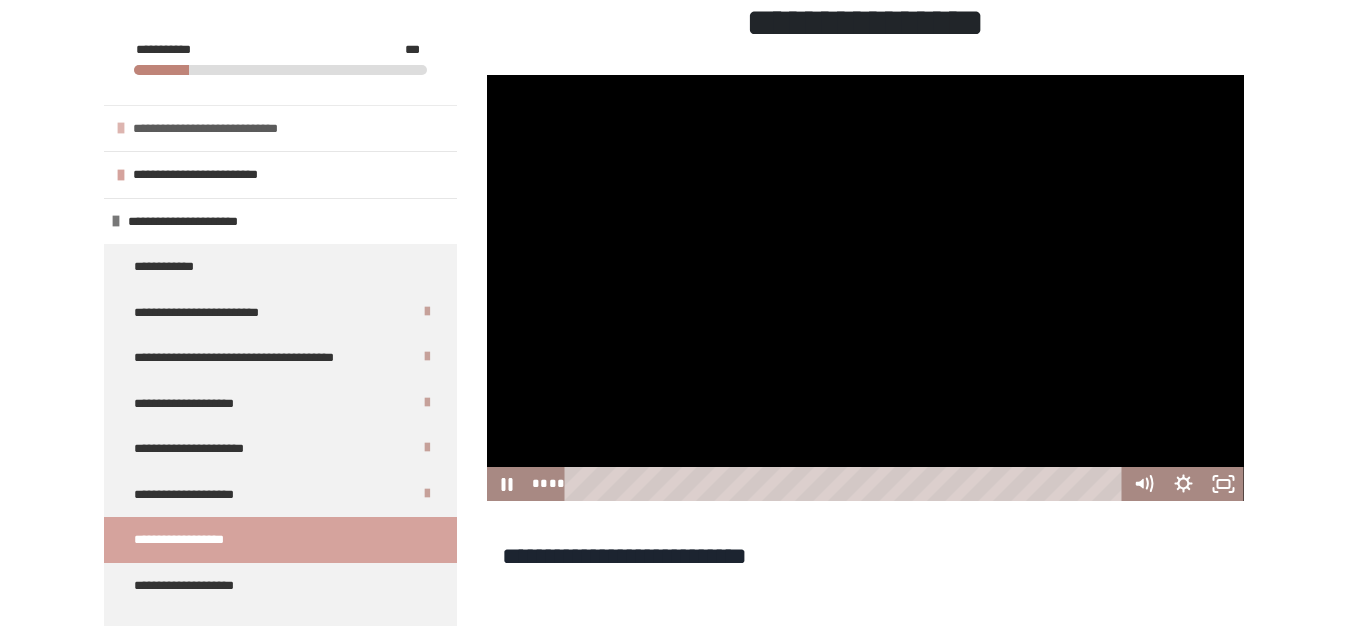 click at bounding box center [121, 128] 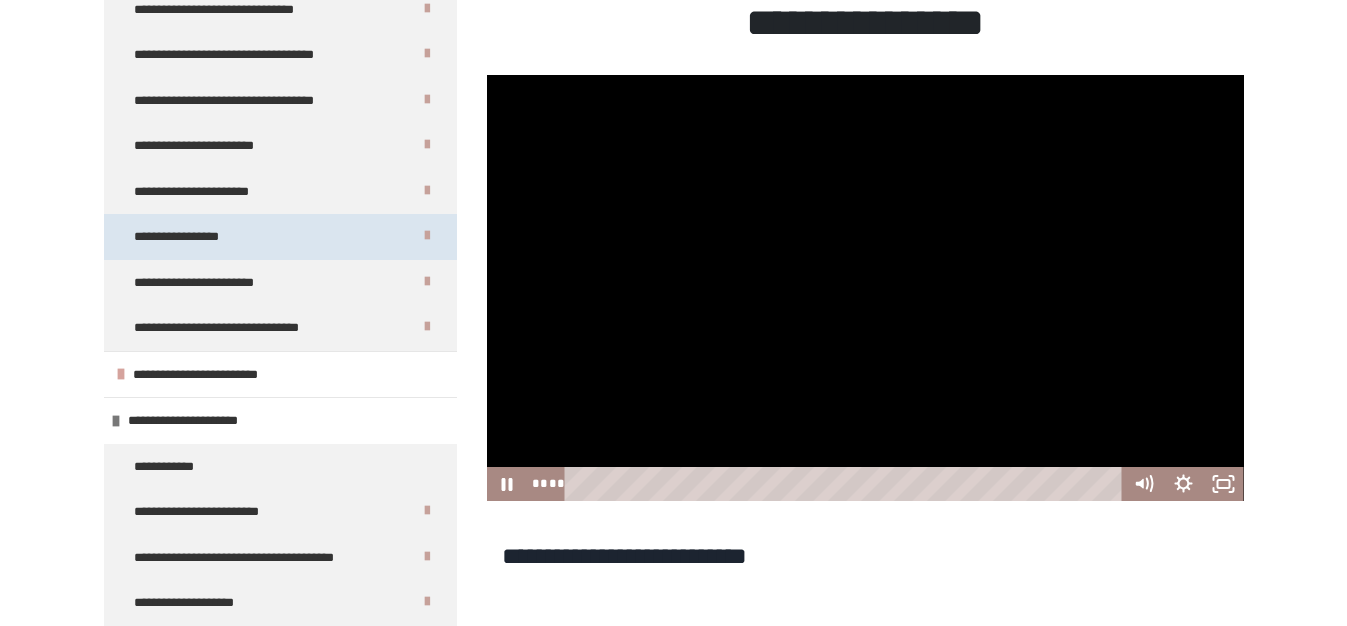 scroll, scrollTop: 384, scrollLeft: 0, axis: vertical 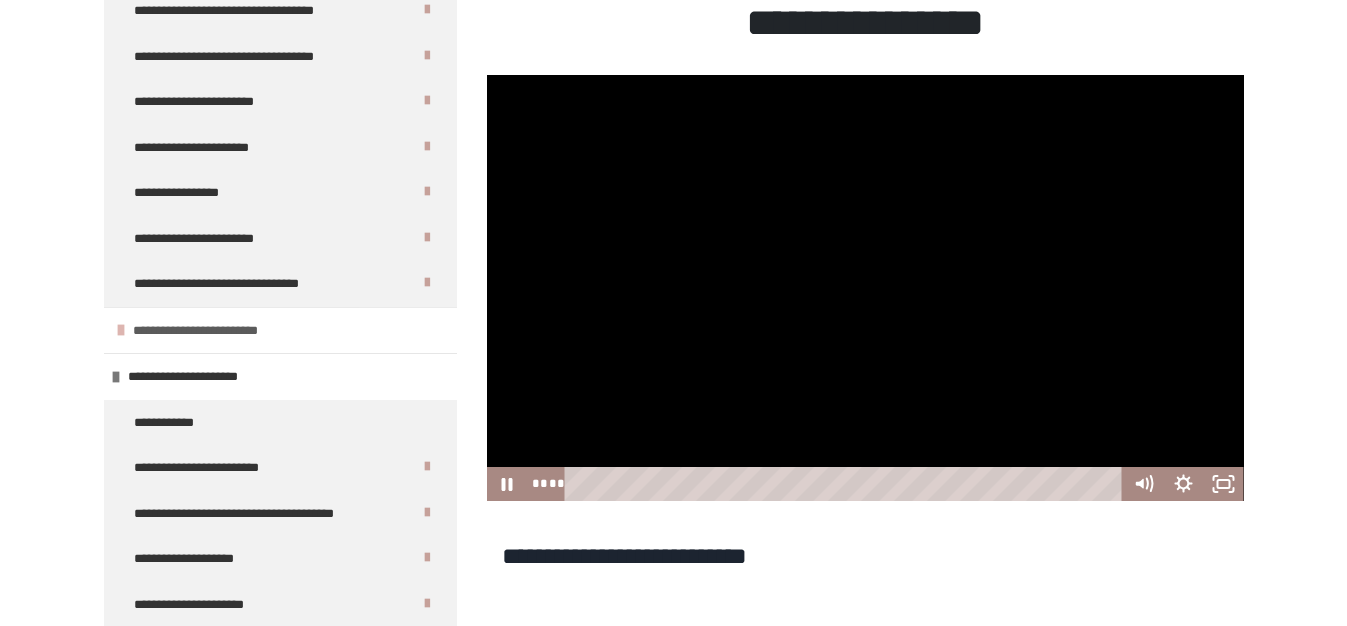 click at bounding box center (121, 330) 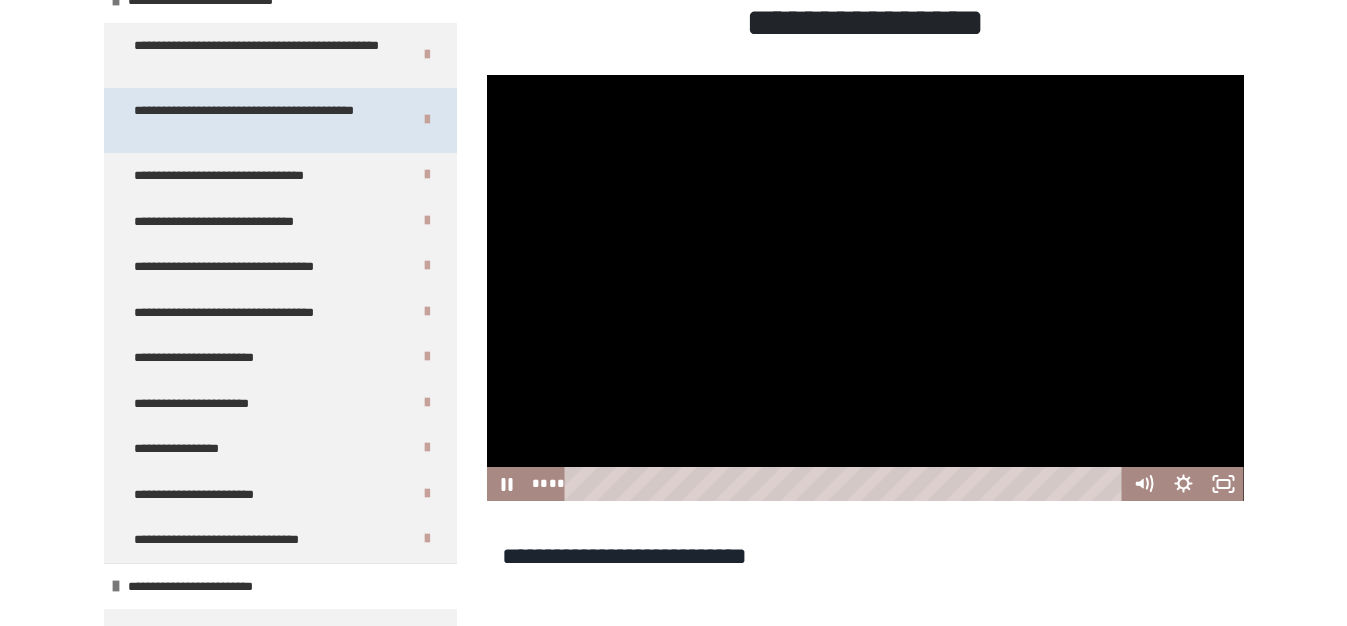 scroll, scrollTop: 96, scrollLeft: 0, axis: vertical 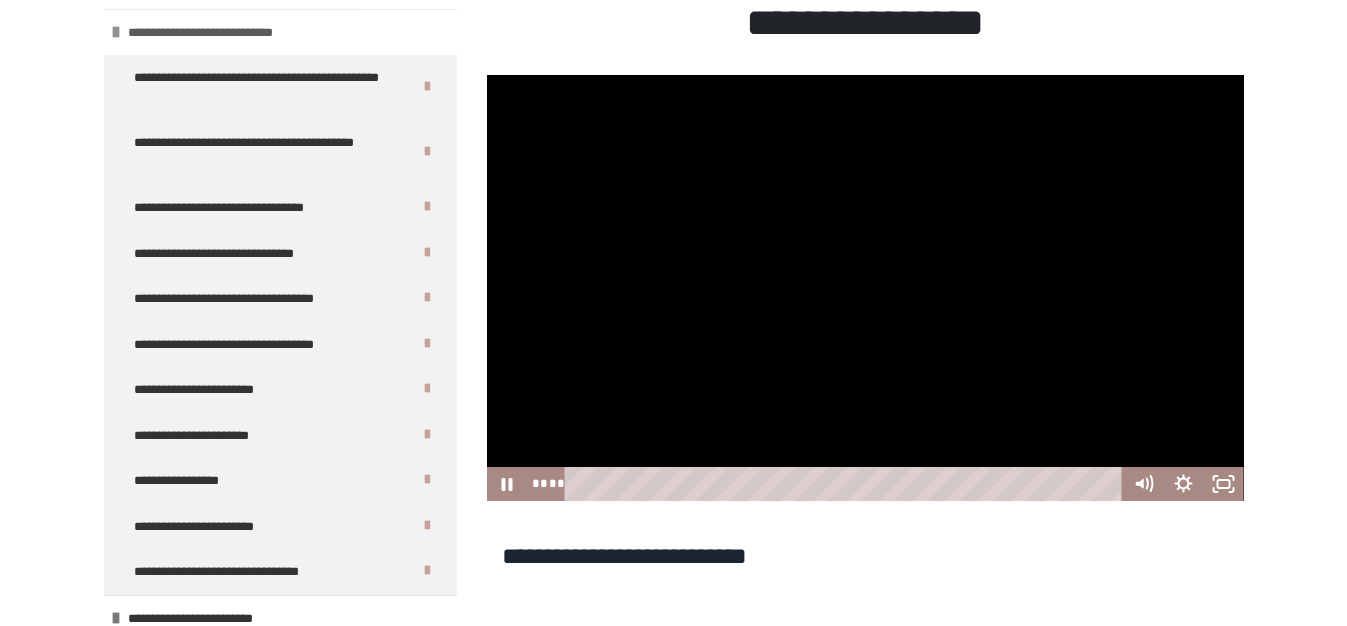 click at bounding box center [116, 32] 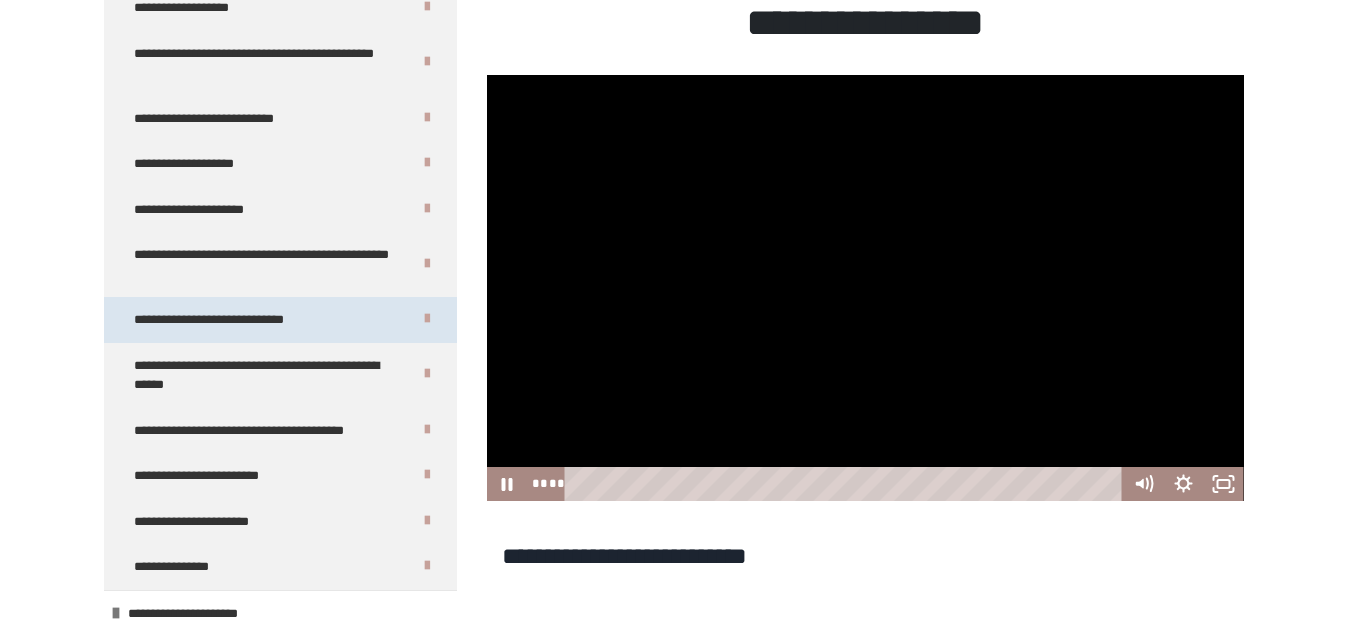 scroll, scrollTop: 384, scrollLeft: 0, axis: vertical 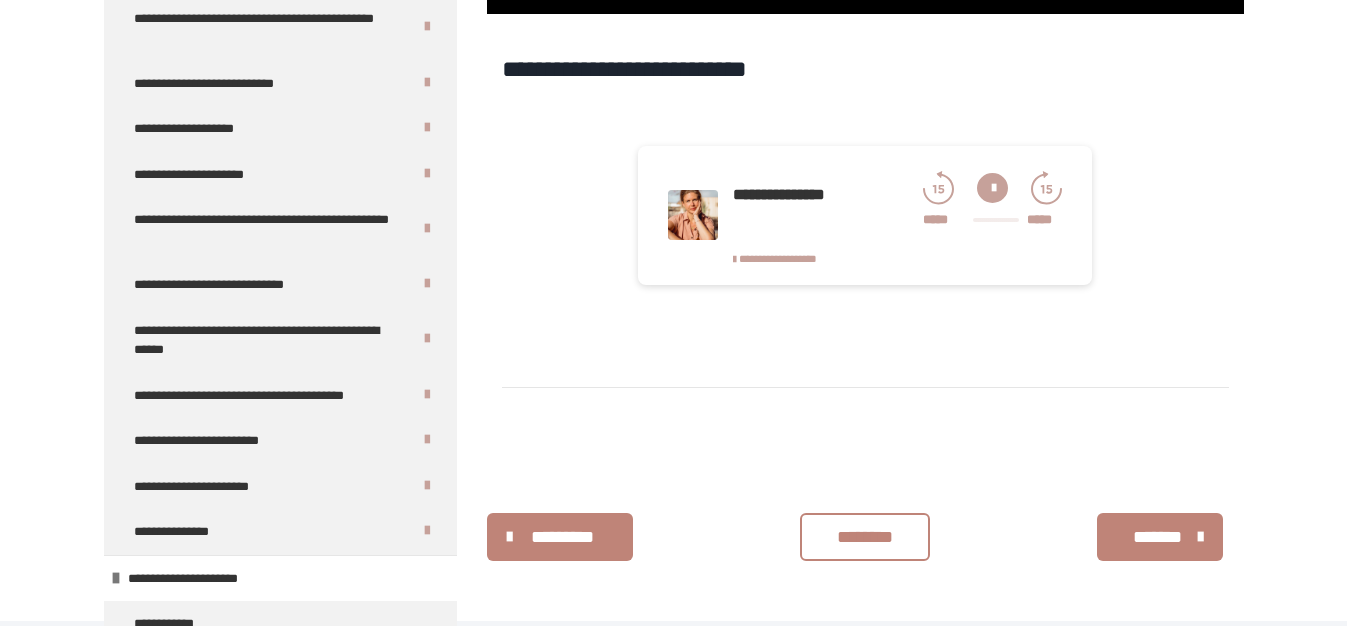 click on "********" at bounding box center [865, 537] 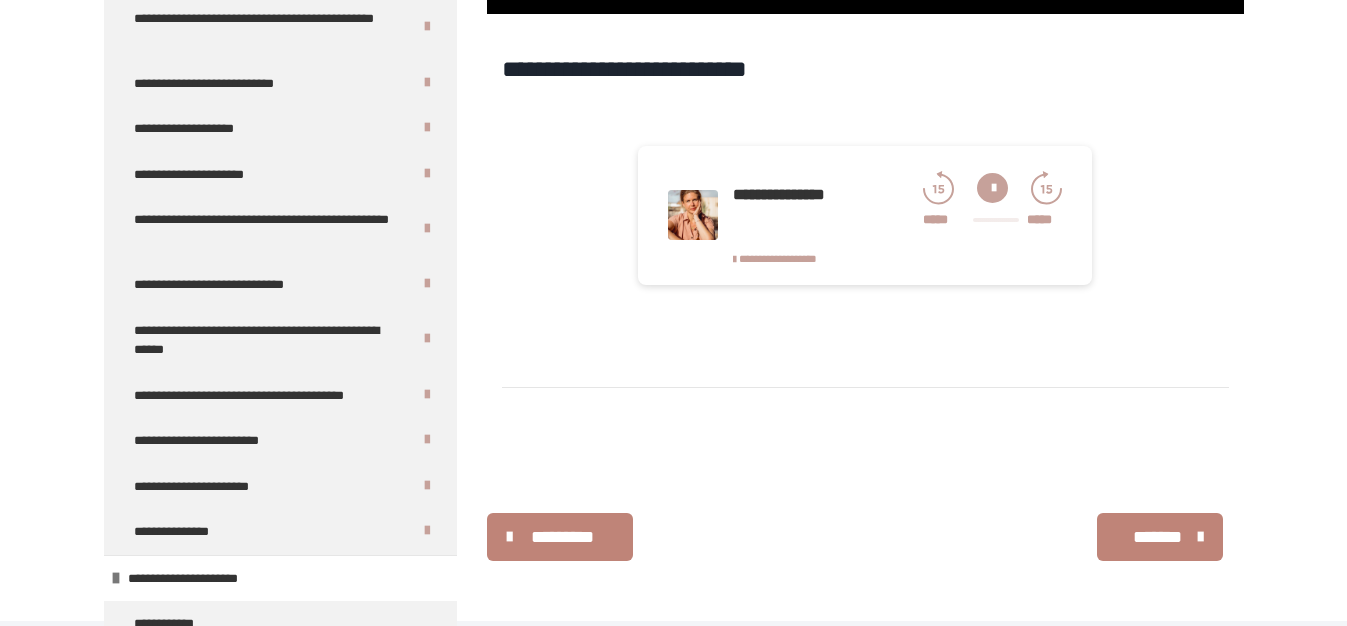 click on "*******" at bounding box center [1158, 537] 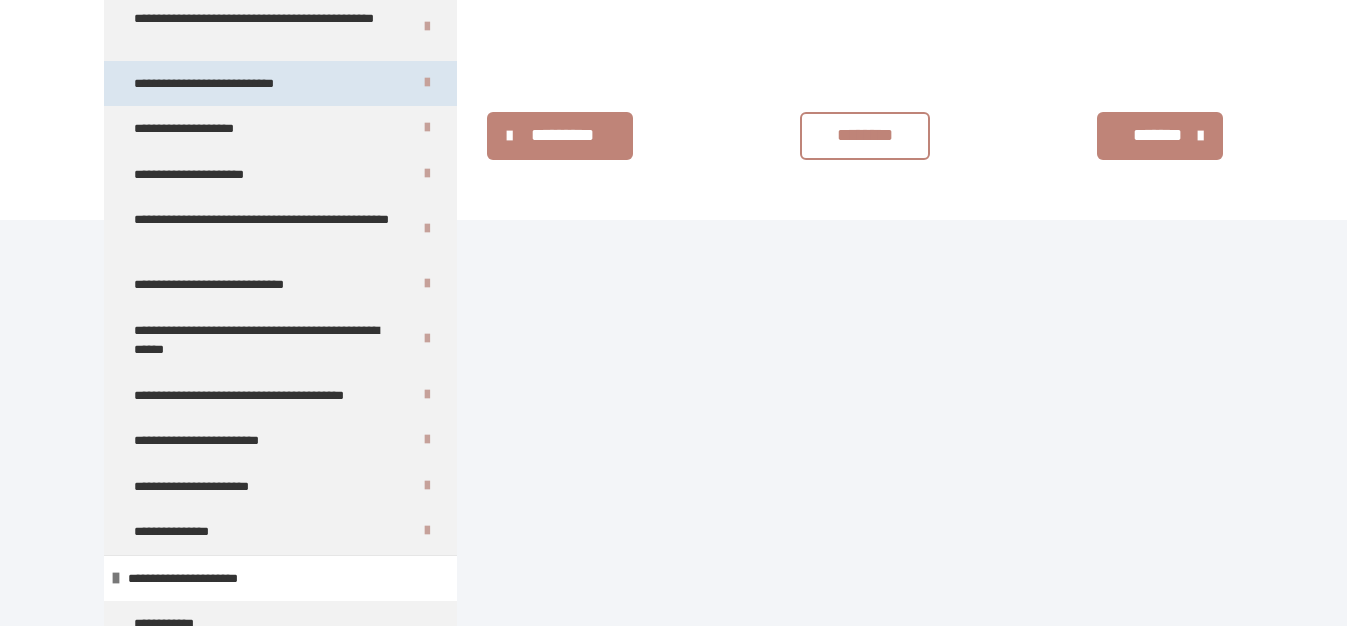 scroll, scrollTop: 458, scrollLeft: 0, axis: vertical 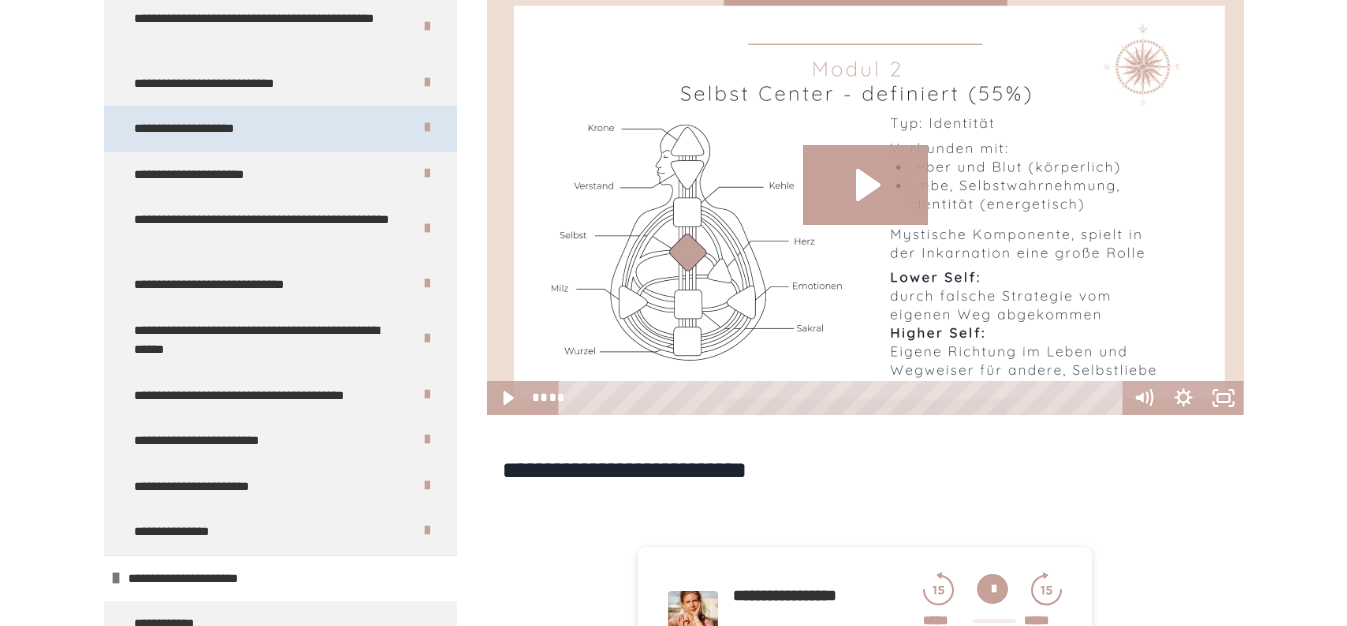 click on "**********" at bounding box center [194, 129] 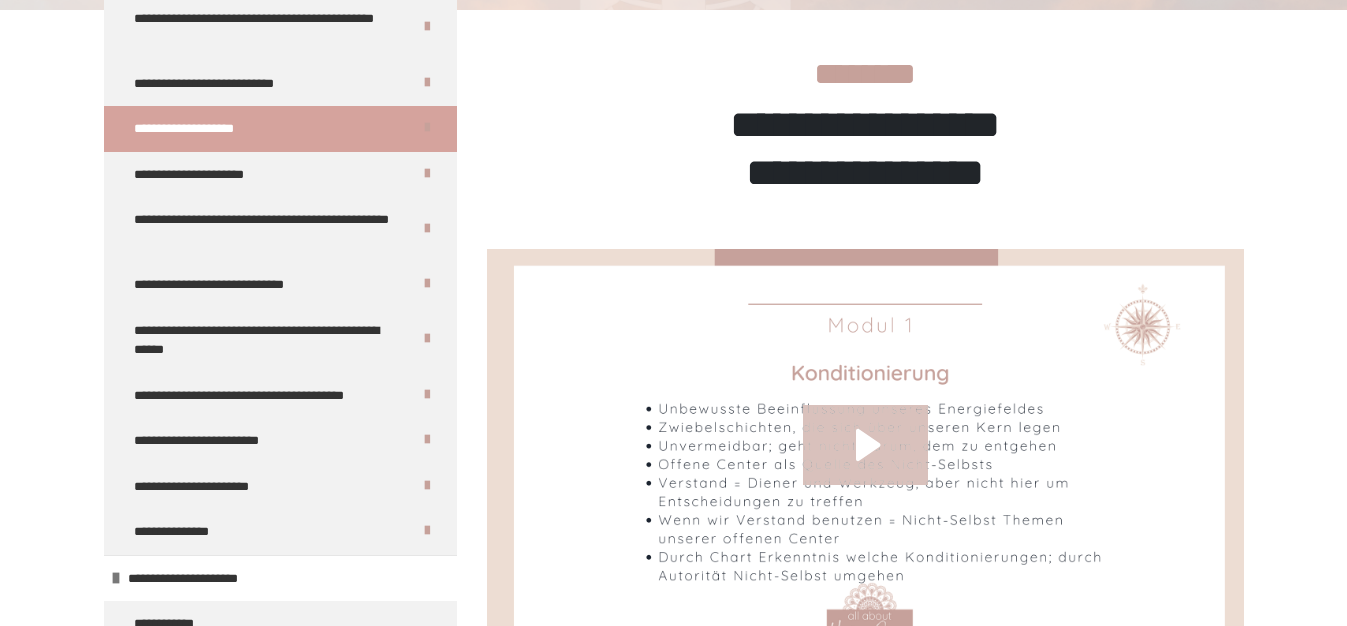 click 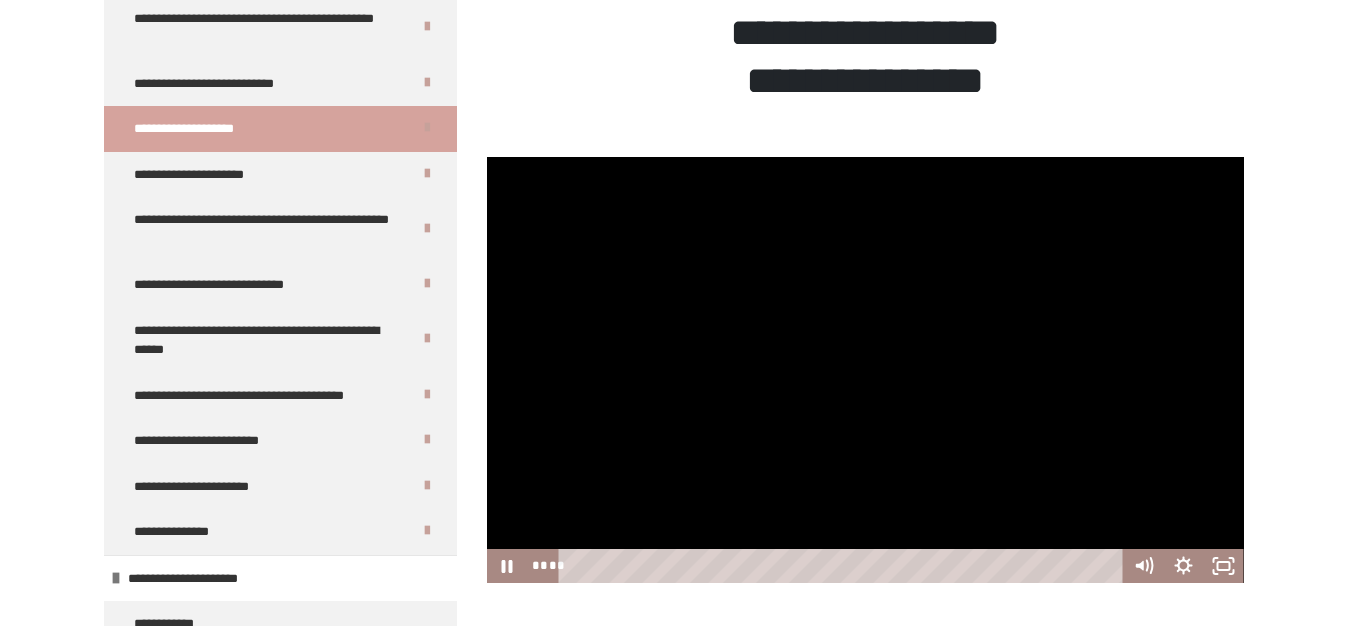 scroll, scrollTop: 474, scrollLeft: 0, axis: vertical 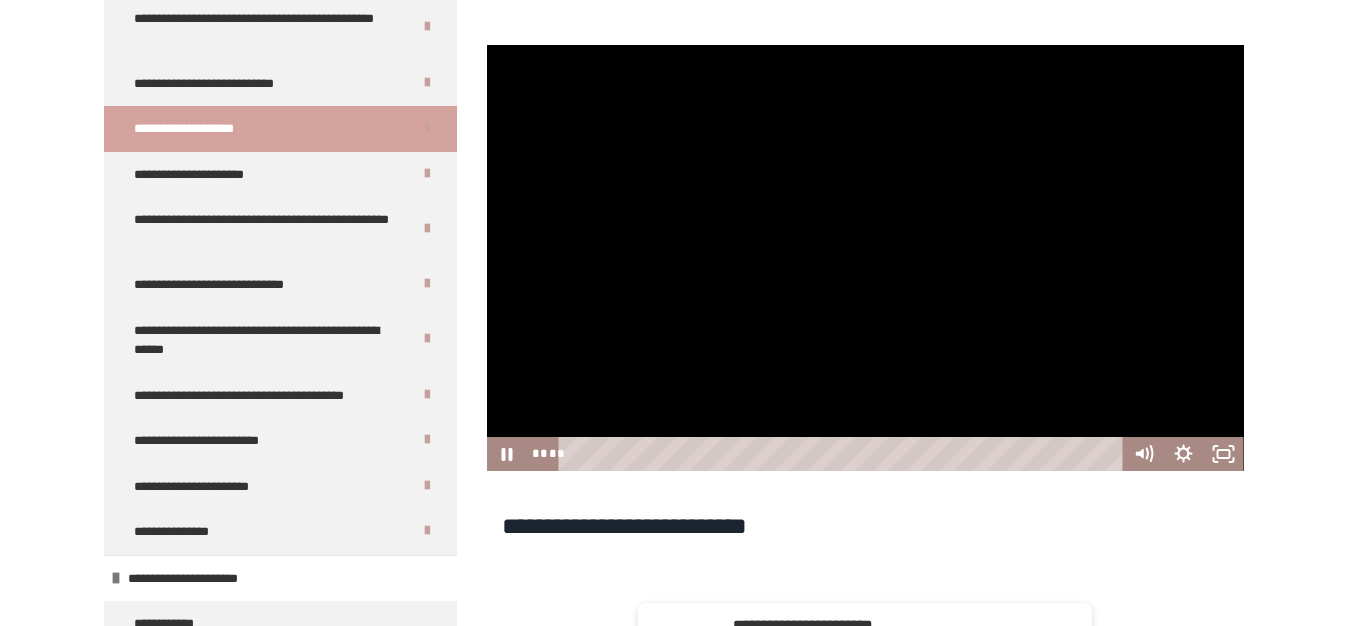 drag, startPoint x: 1002, startPoint y: 461, endPoint x: 1142, endPoint y: 480, distance: 141.2834 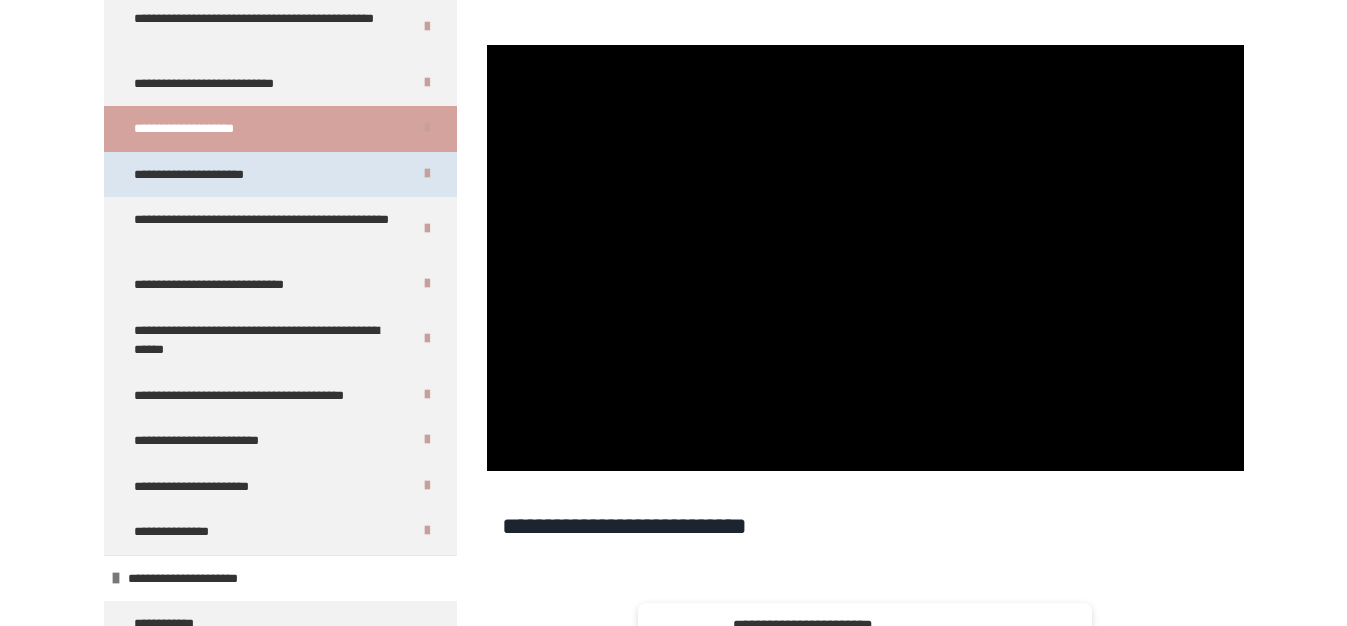 click on "**********" at bounding box center [197, 175] 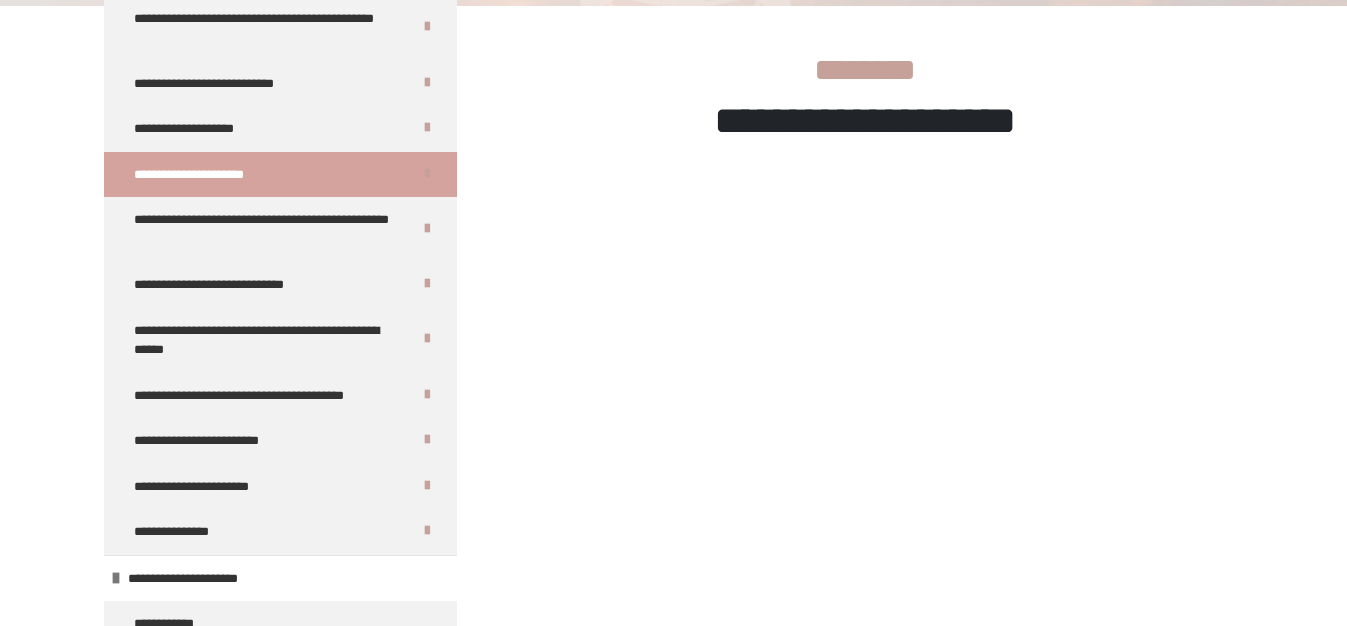 scroll, scrollTop: 372, scrollLeft: 0, axis: vertical 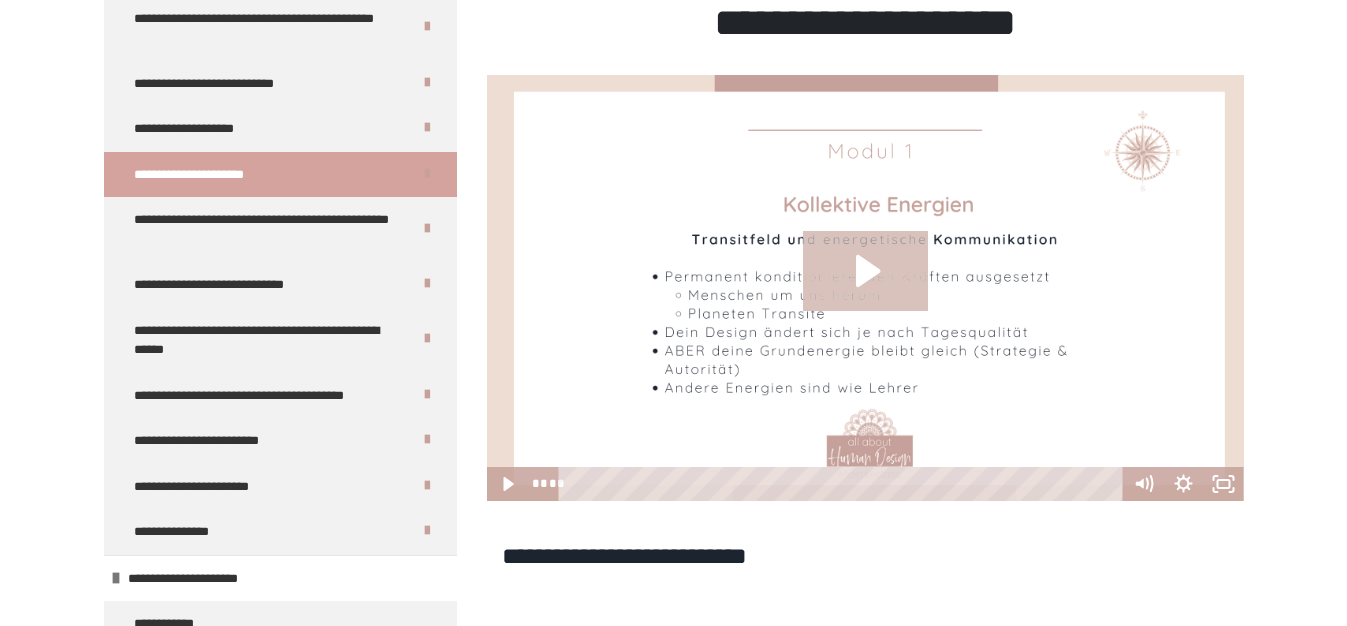 click 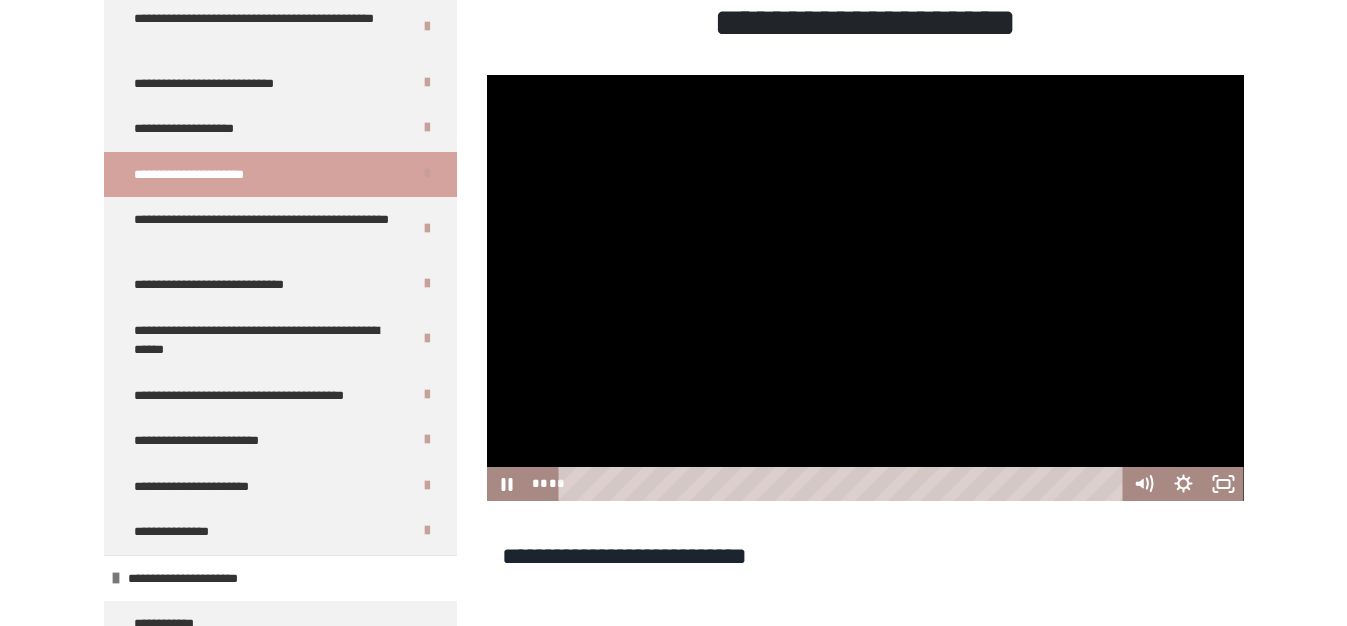 drag, startPoint x: 644, startPoint y: 488, endPoint x: 551, endPoint y: 479, distance: 93.43447 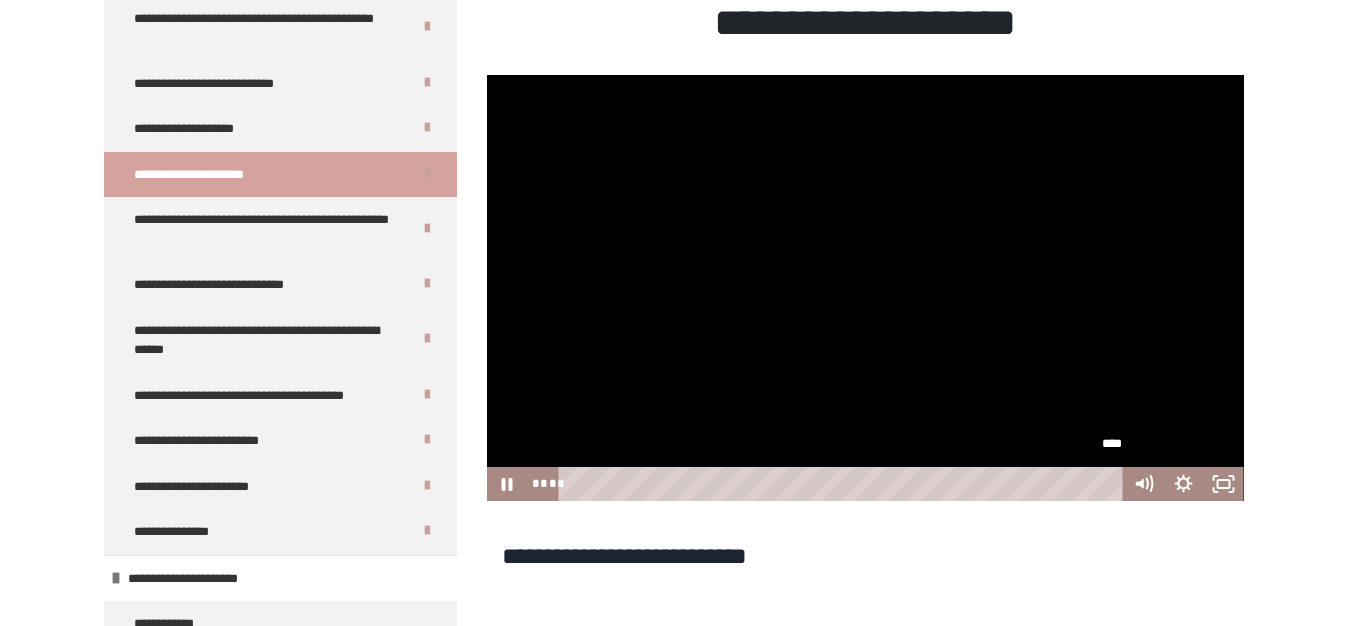 click on "****" at bounding box center [843, 484] 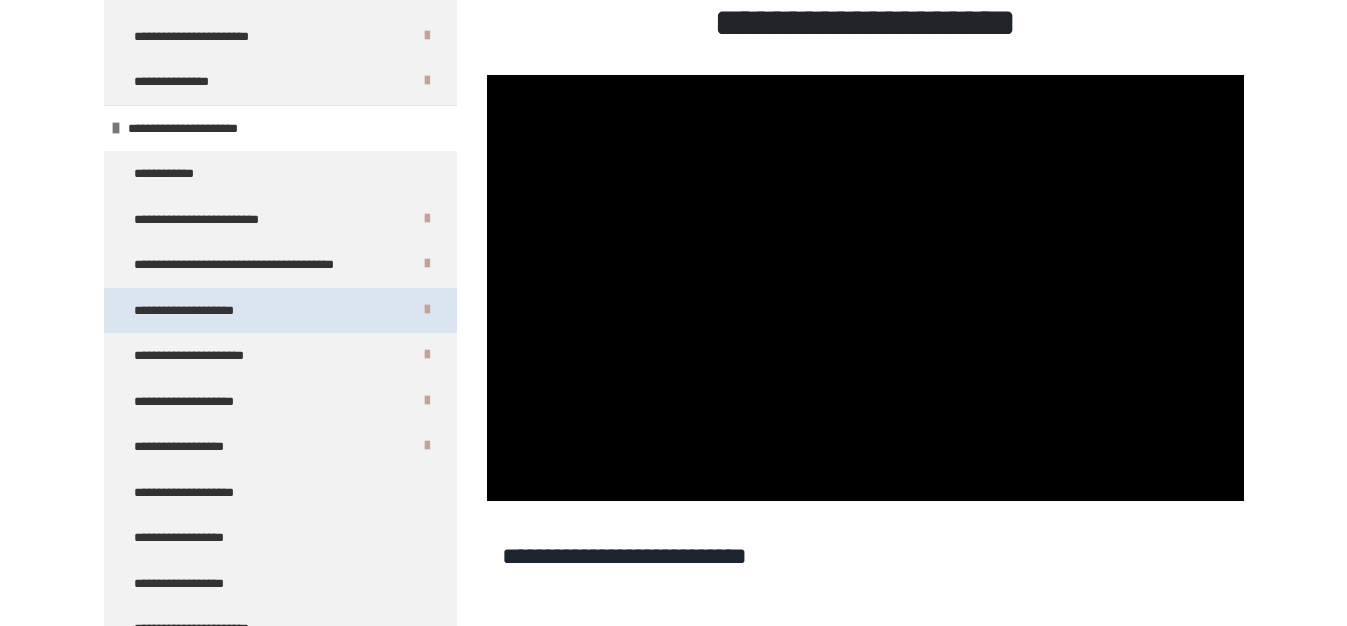 scroll, scrollTop: 864, scrollLeft: 0, axis: vertical 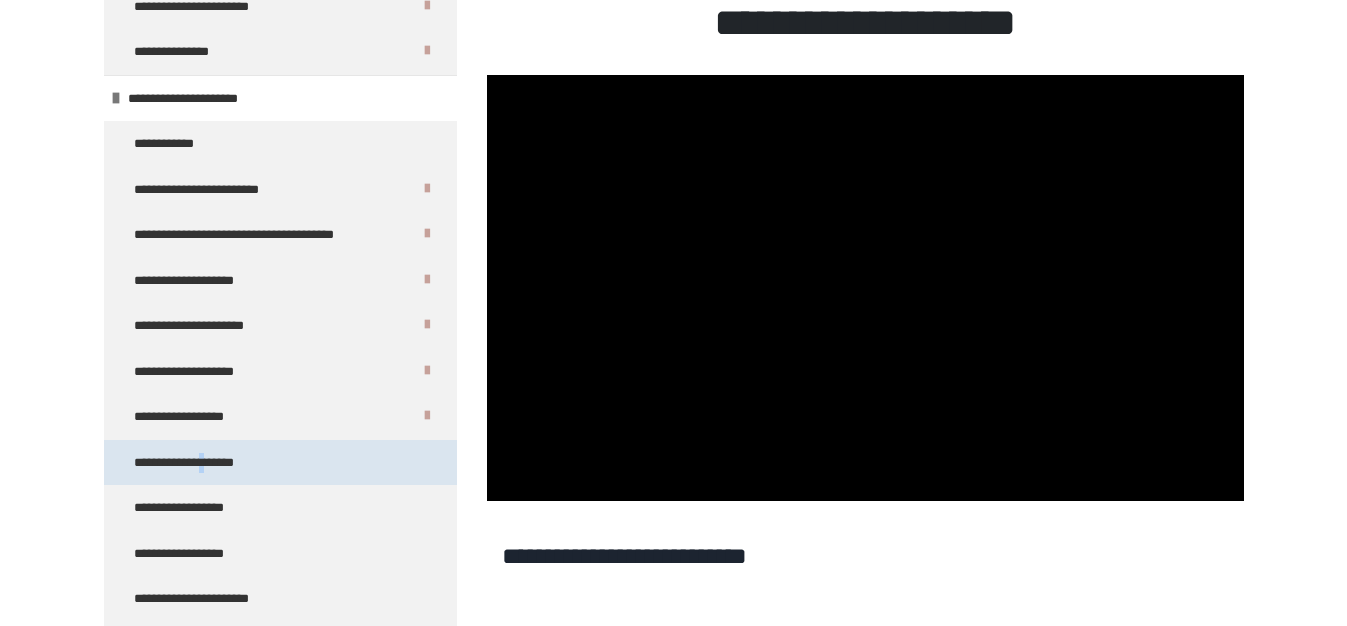 click on "**********" at bounding box center (194, 463) 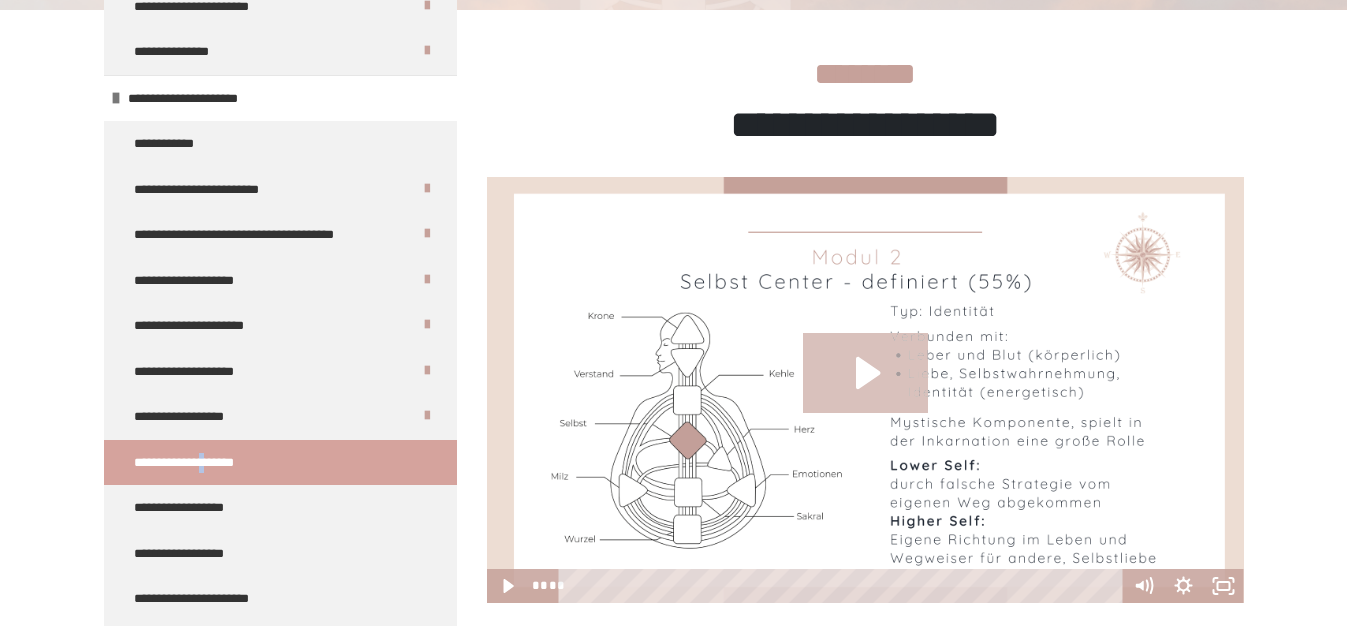click 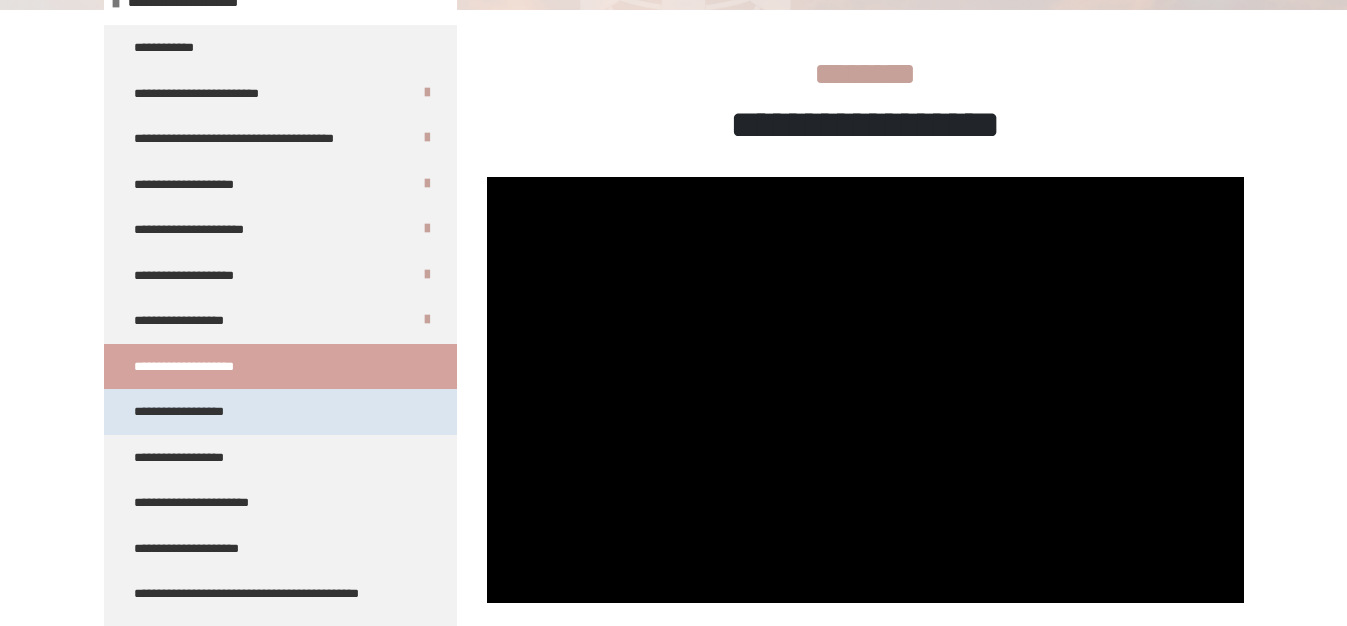 scroll, scrollTop: 1056, scrollLeft: 0, axis: vertical 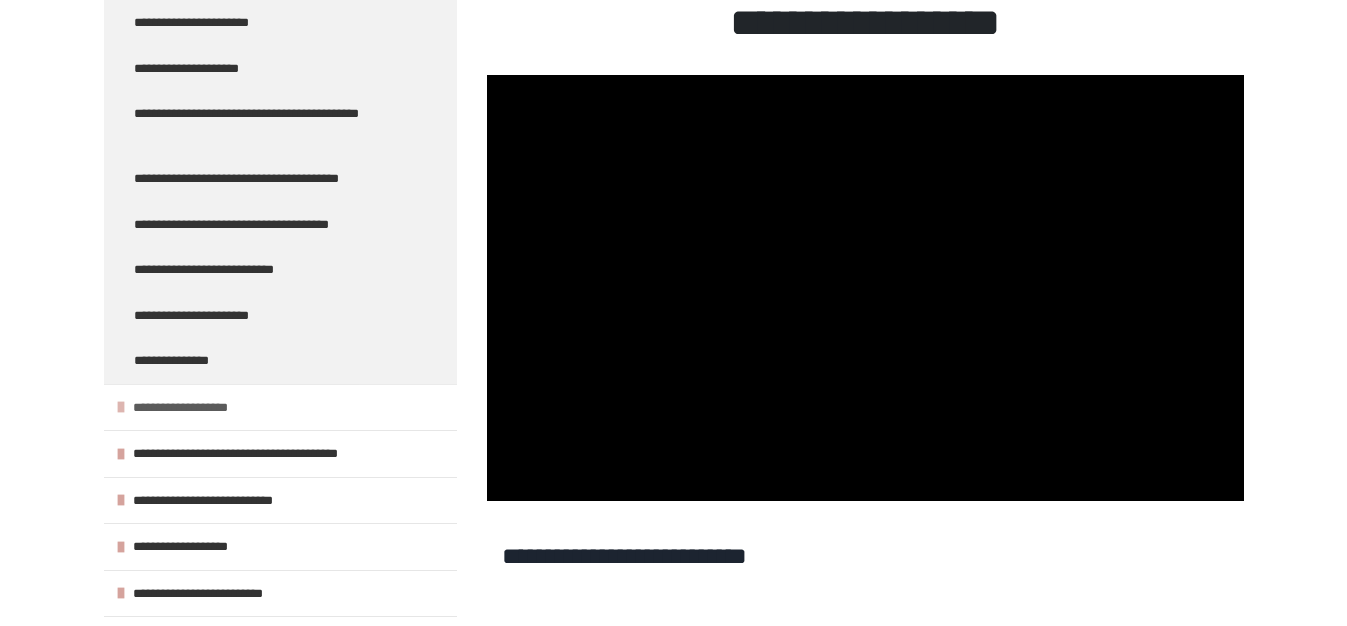 click at bounding box center [121, 407] 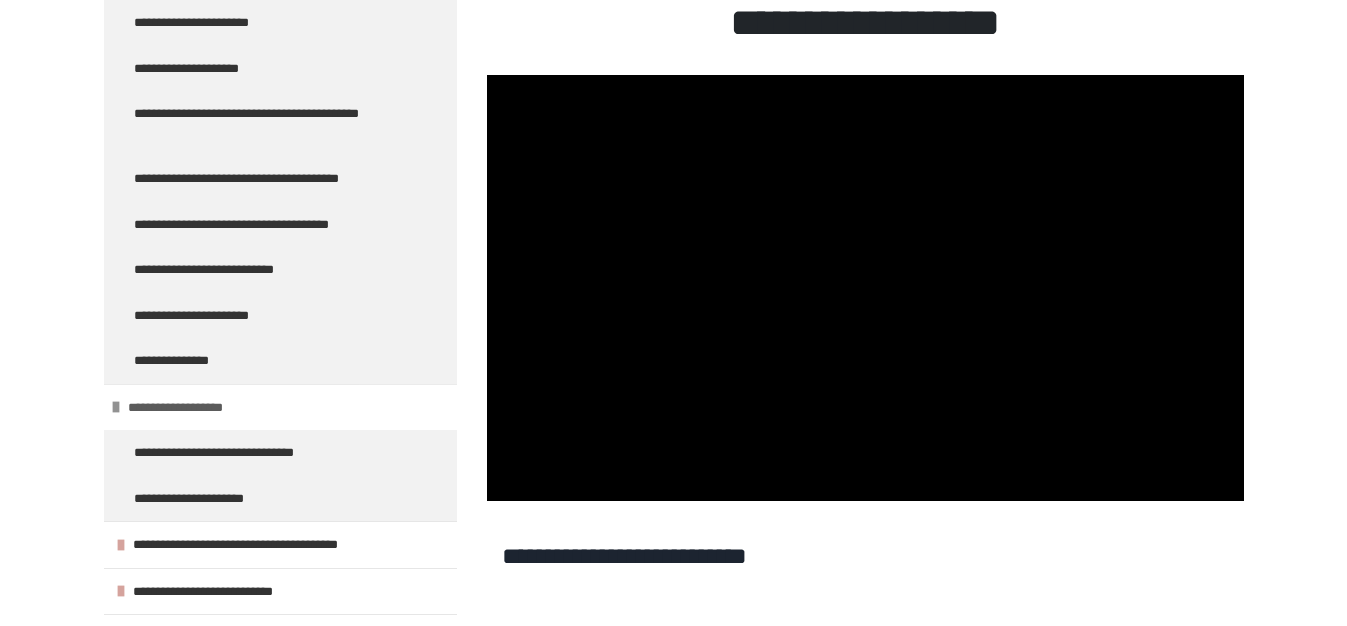 click at bounding box center [116, 407] 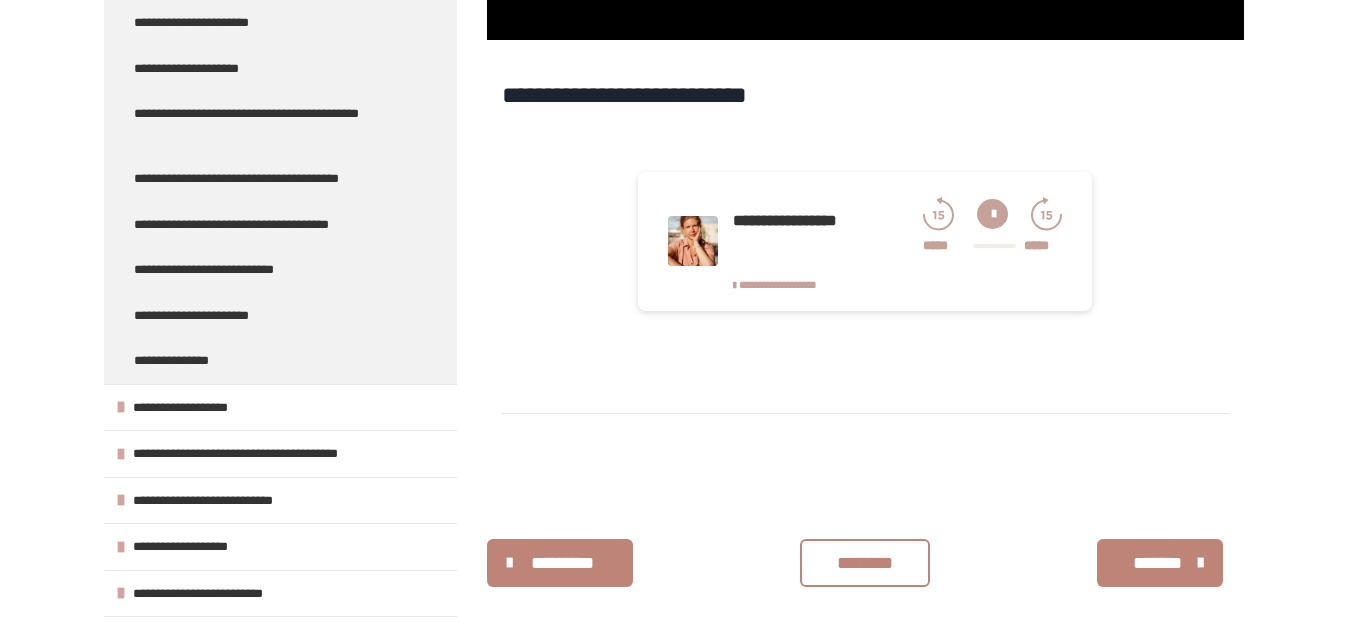scroll, scrollTop: 859, scrollLeft: 0, axis: vertical 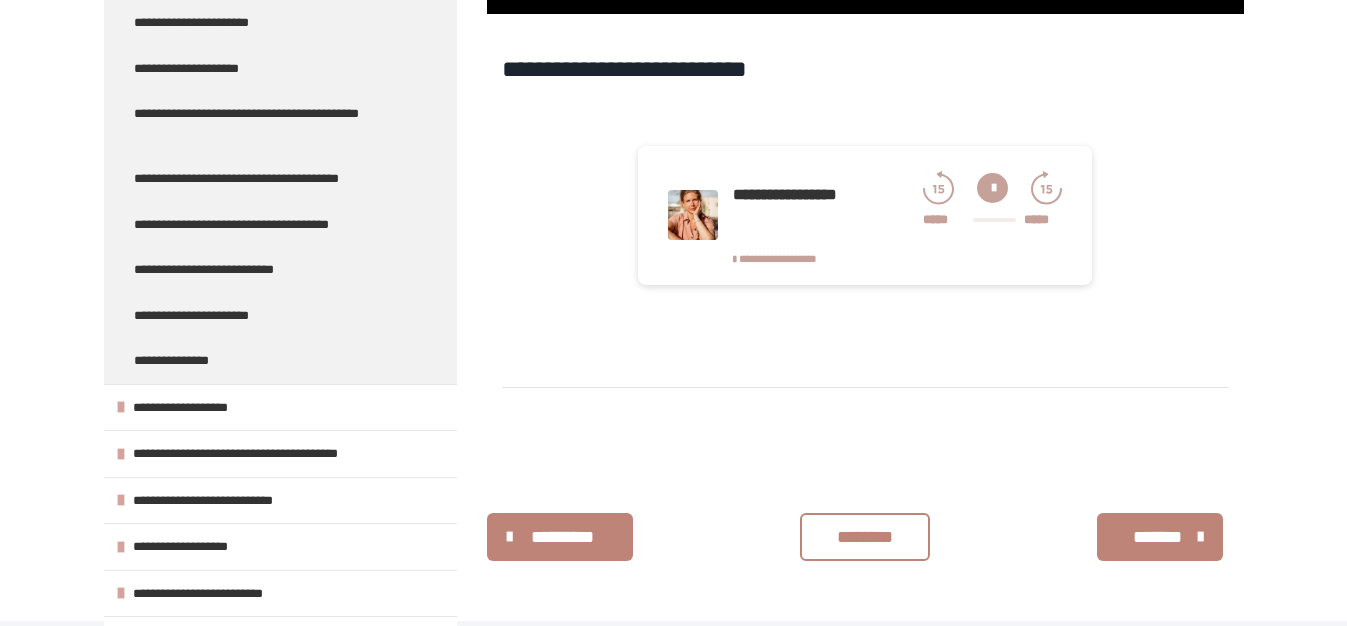 click on "********" at bounding box center (865, 537) 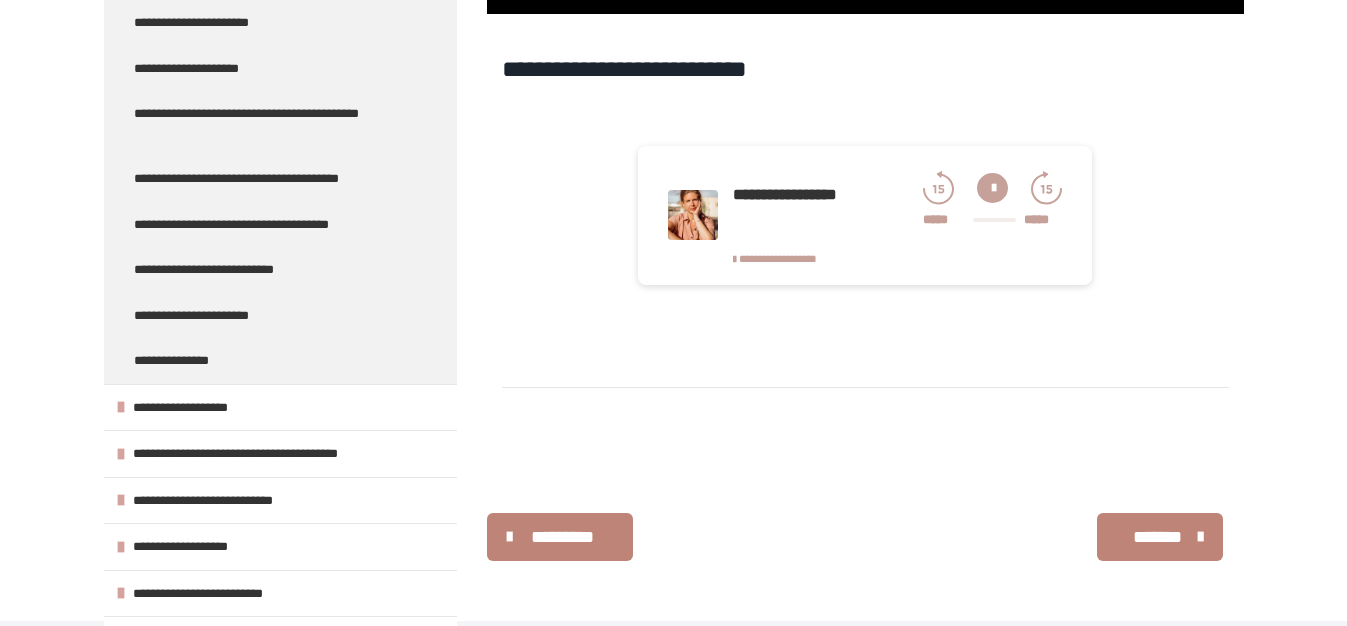 click on "*******" at bounding box center (1158, 537) 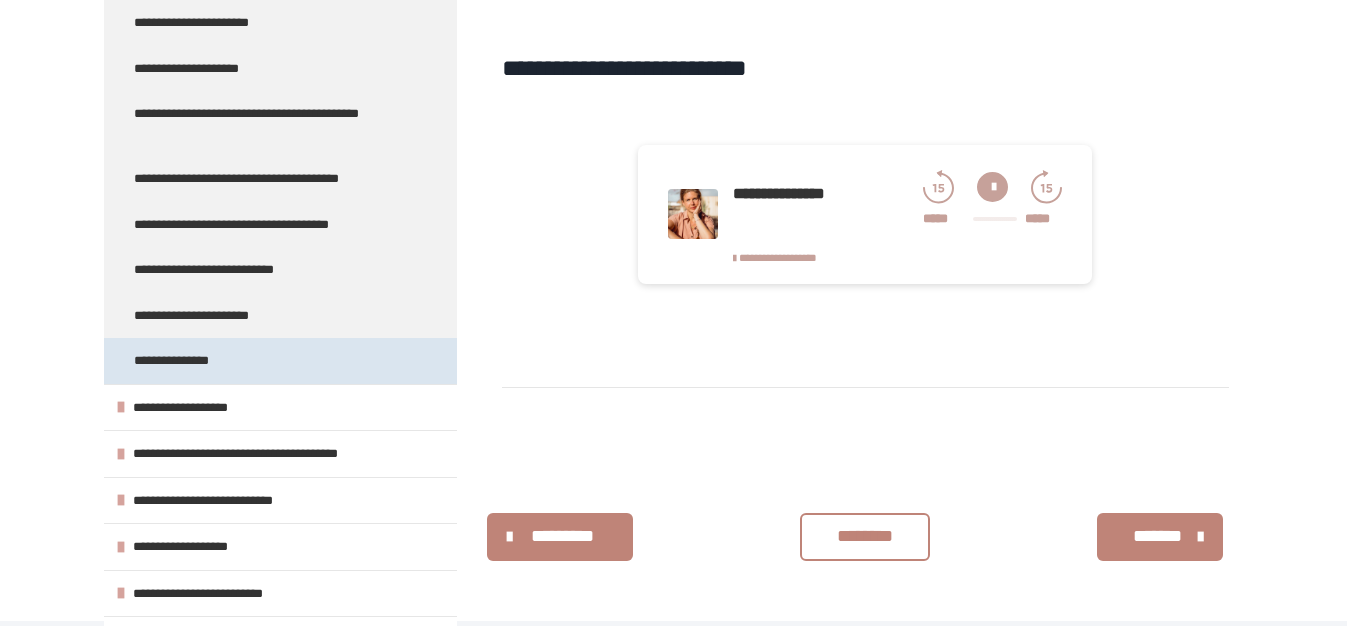 scroll, scrollTop: 458, scrollLeft: 0, axis: vertical 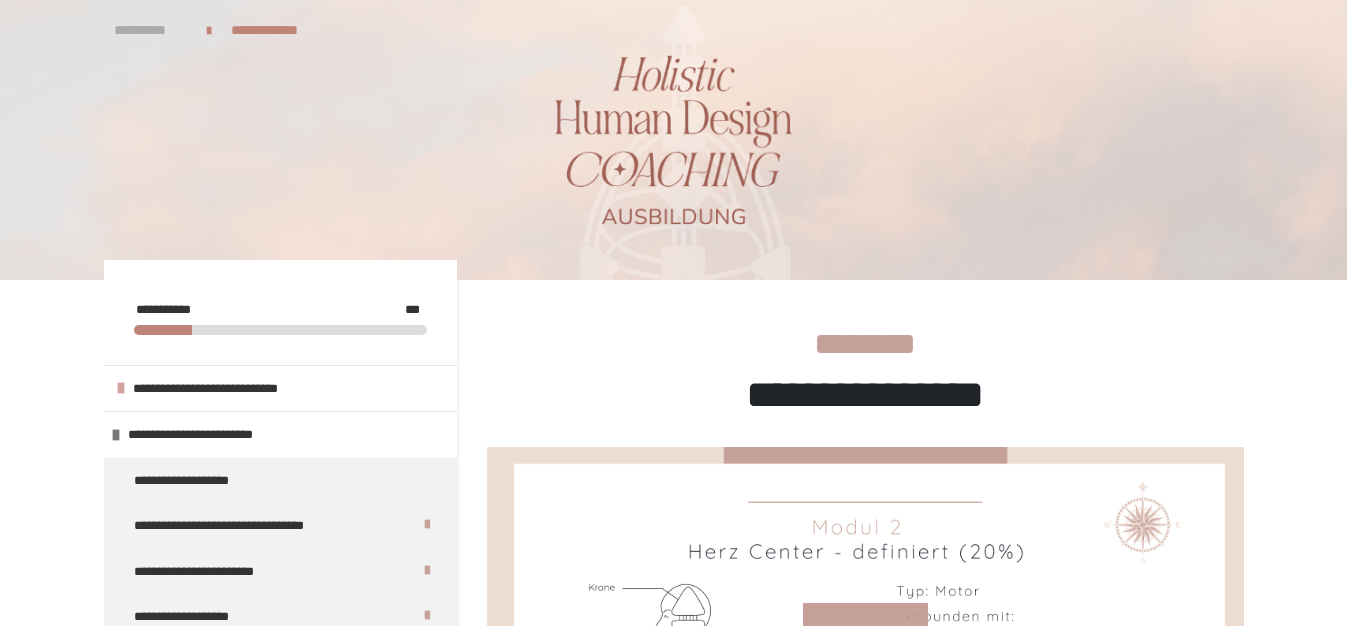 click on "**********" at bounding box center (150, 30) 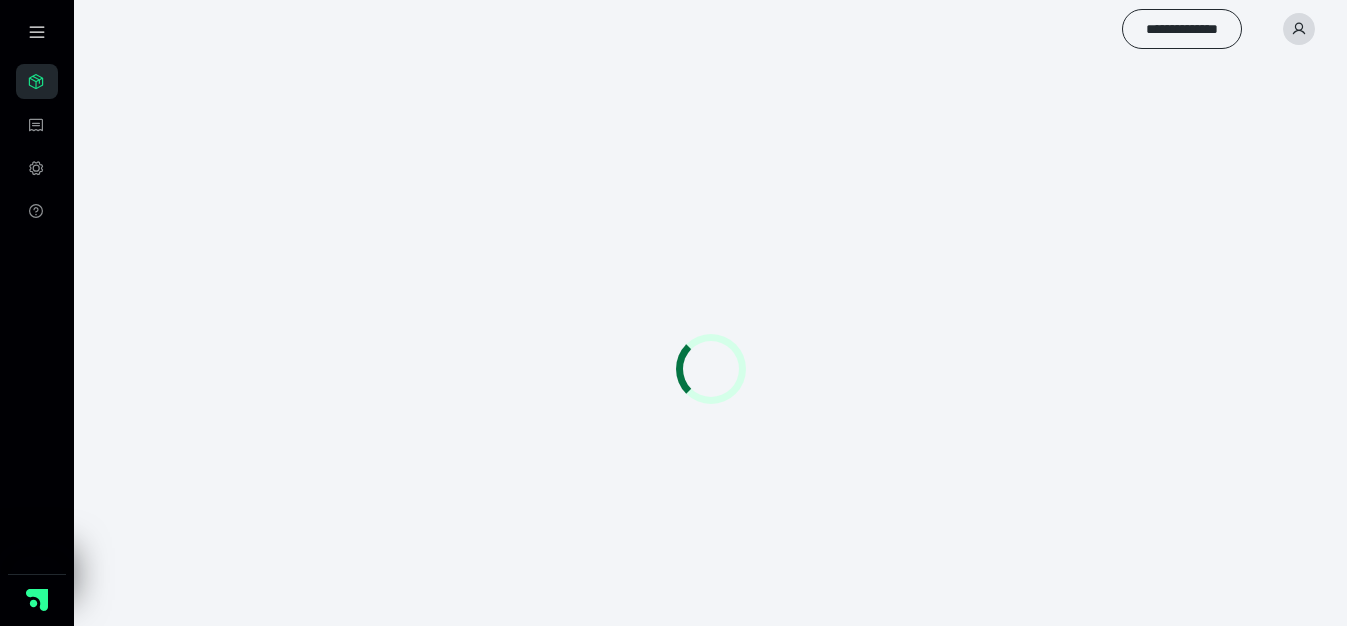 click 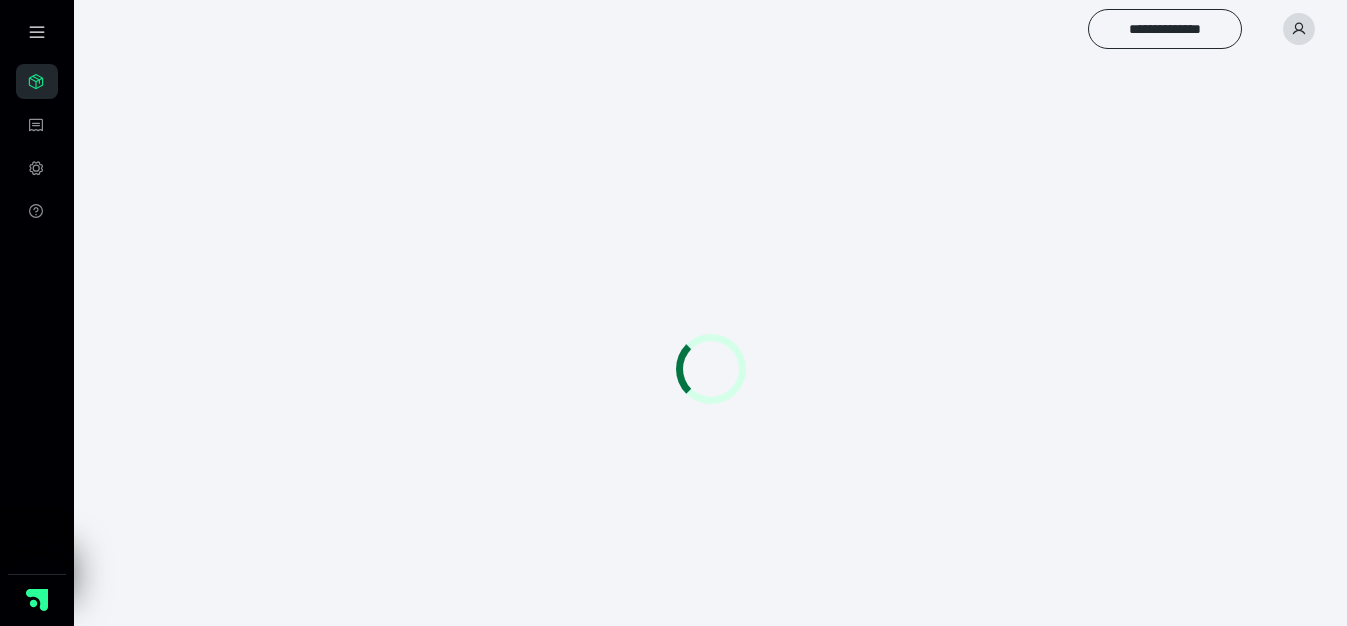 scroll, scrollTop: 0, scrollLeft: 0, axis: both 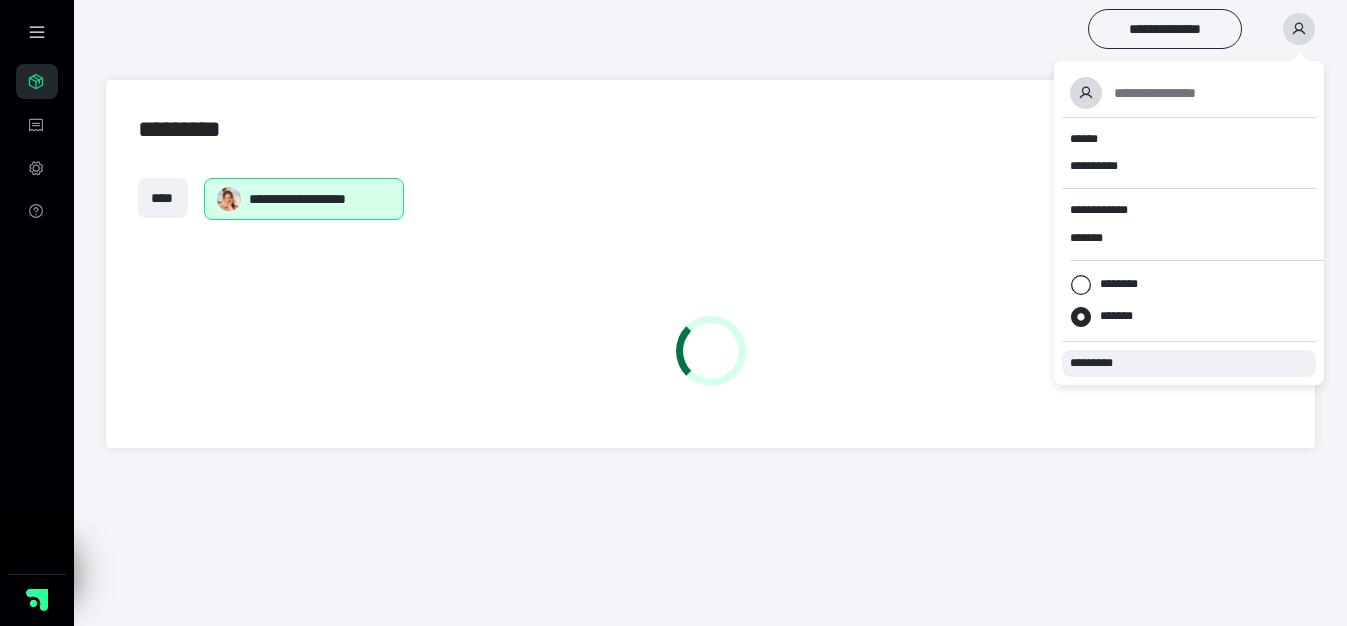 click on "*********" at bounding box center (1100, 363) 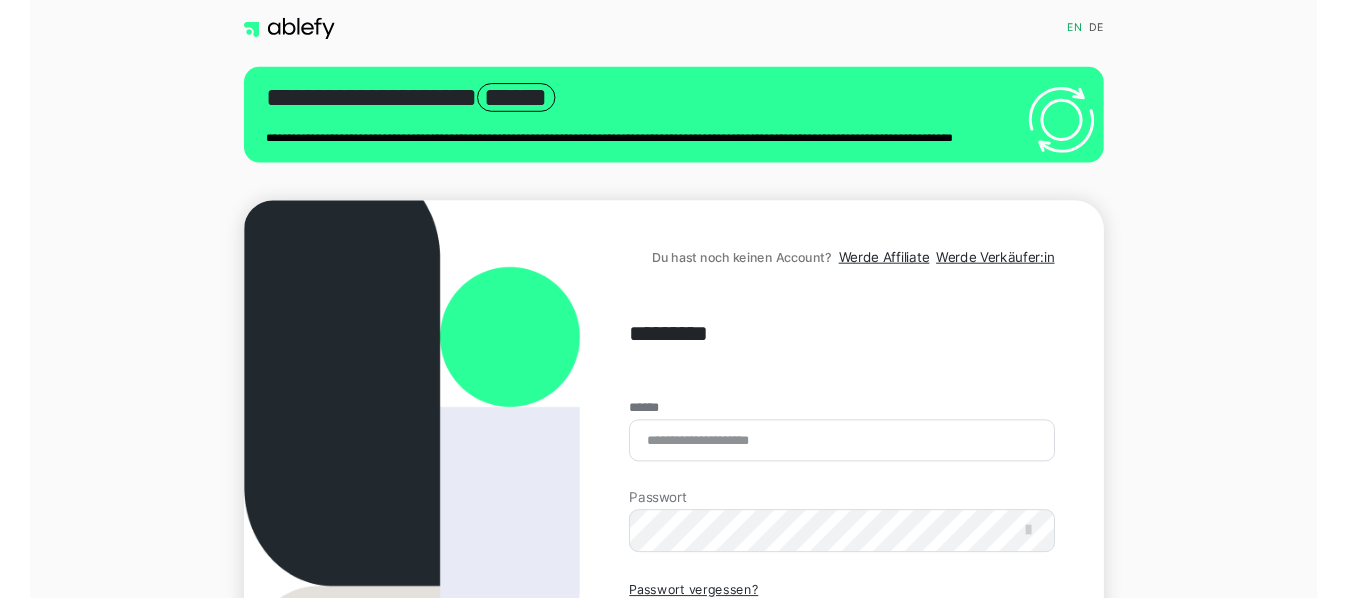 scroll, scrollTop: 0, scrollLeft: 0, axis: both 